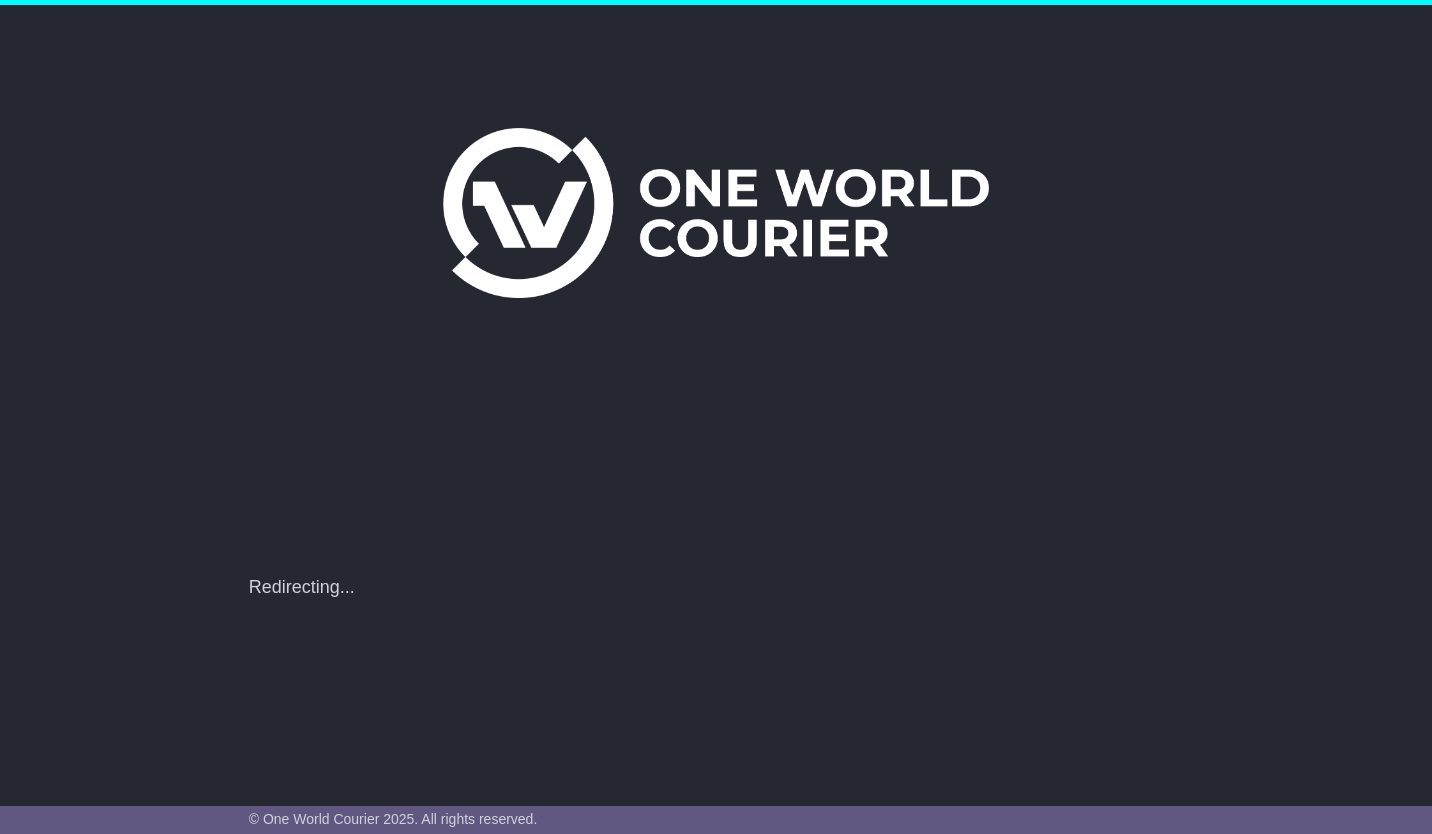 scroll, scrollTop: 0, scrollLeft: 0, axis: both 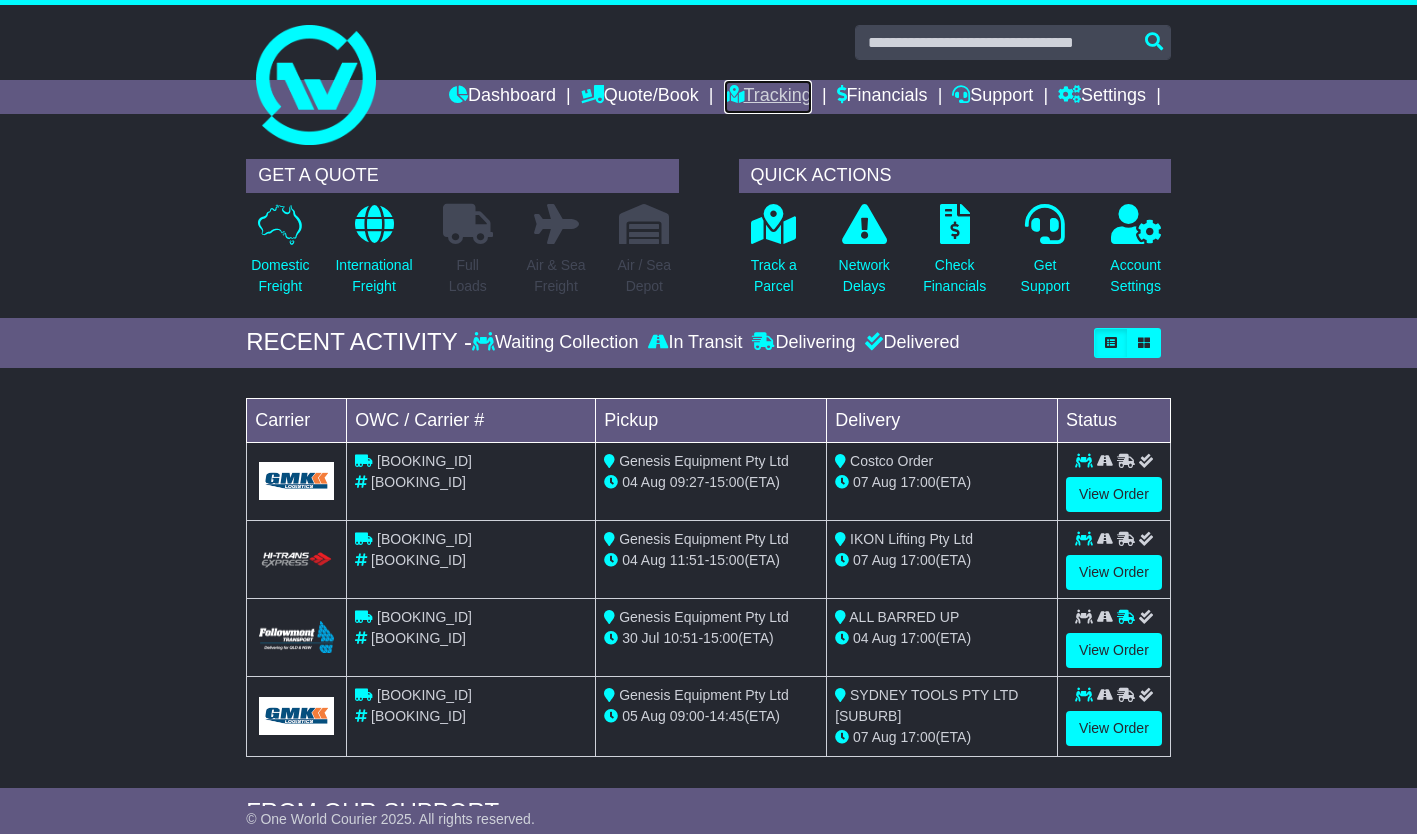 click on "Tracking" at bounding box center (768, 97) 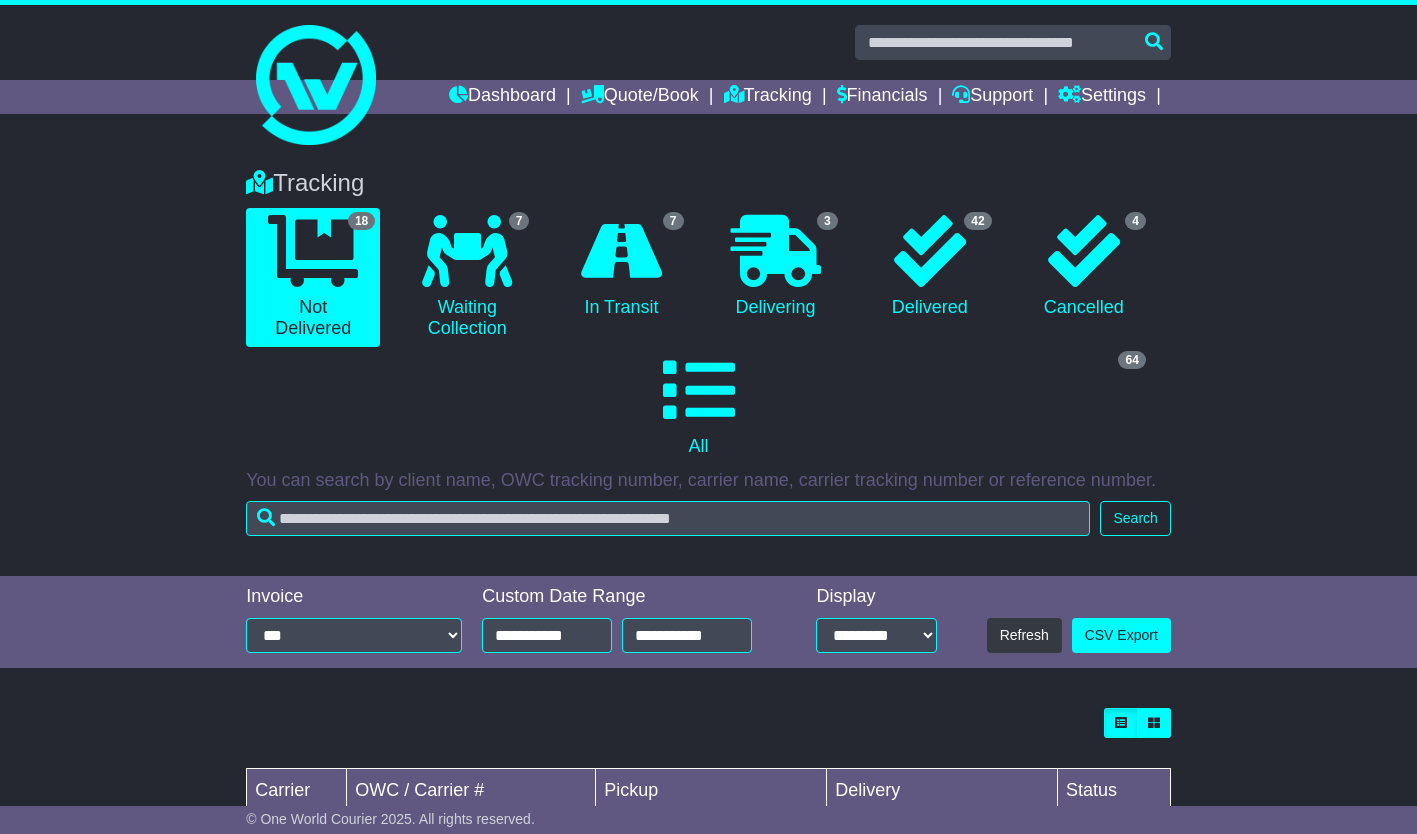 scroll, scrollTop: 0, scrollLeft: 0, axis: both 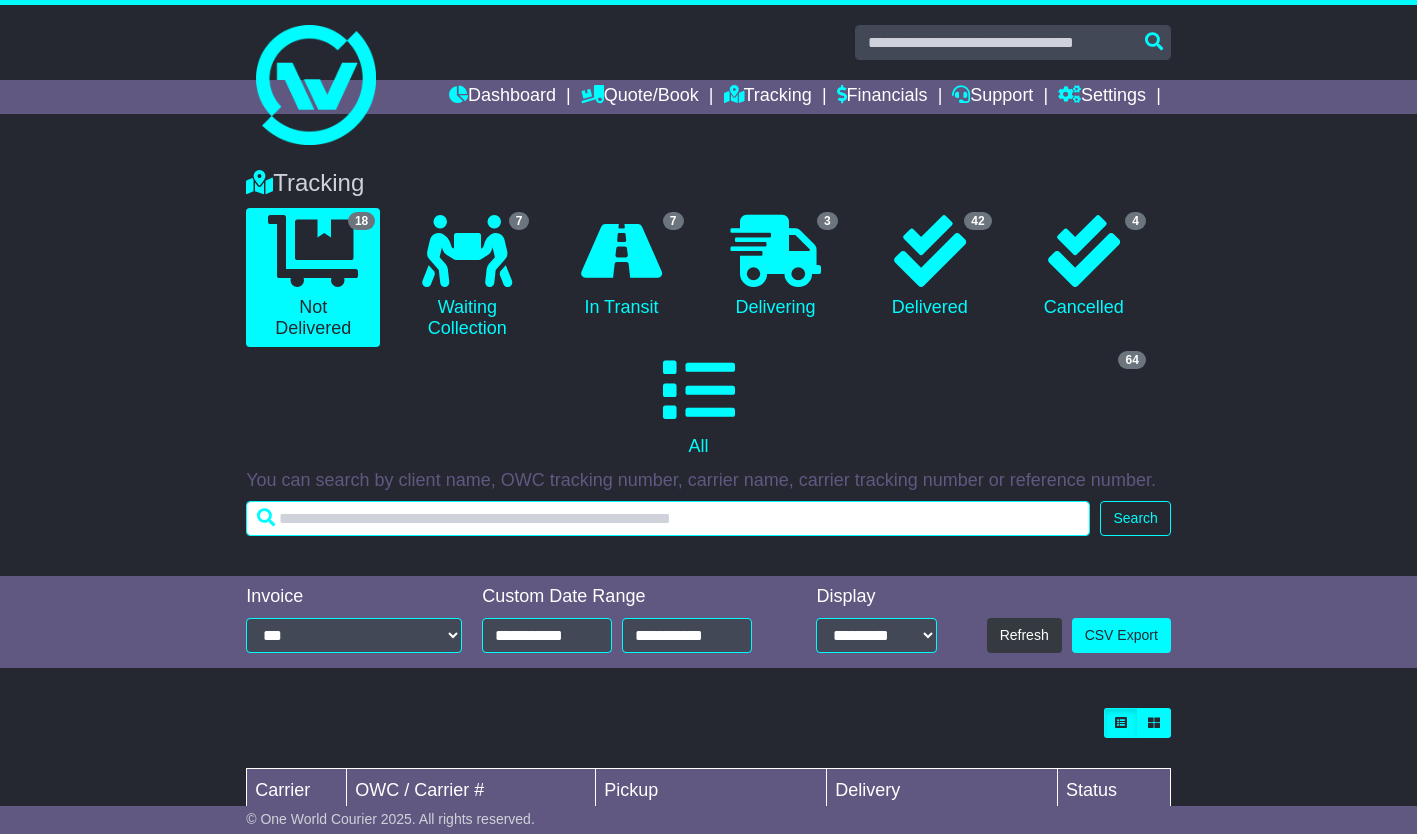 drag, startPoint x: 0, startPoint y: 0, endPoint x: 353, endPoint y: 516, distance: 625.19196 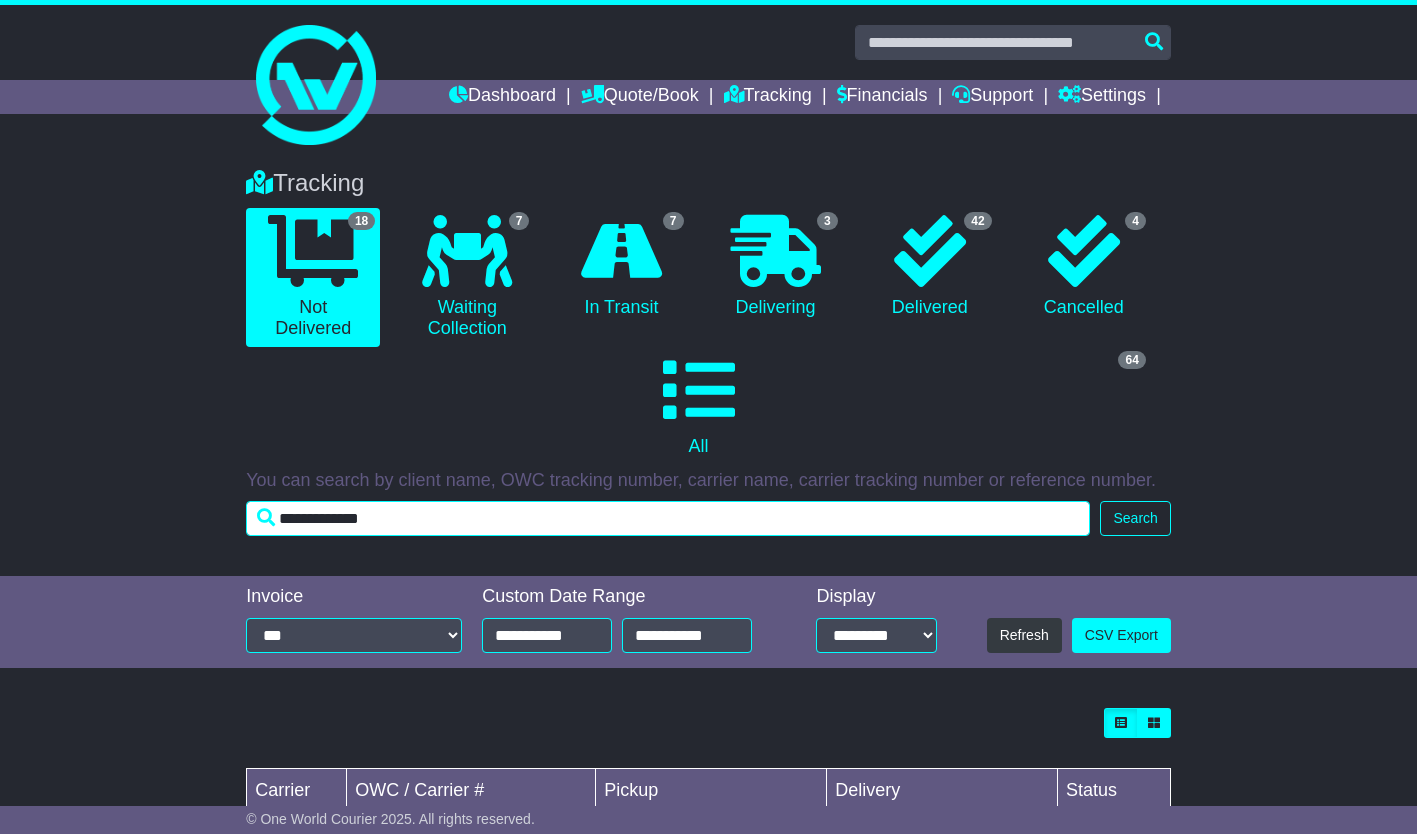 type on "**********" 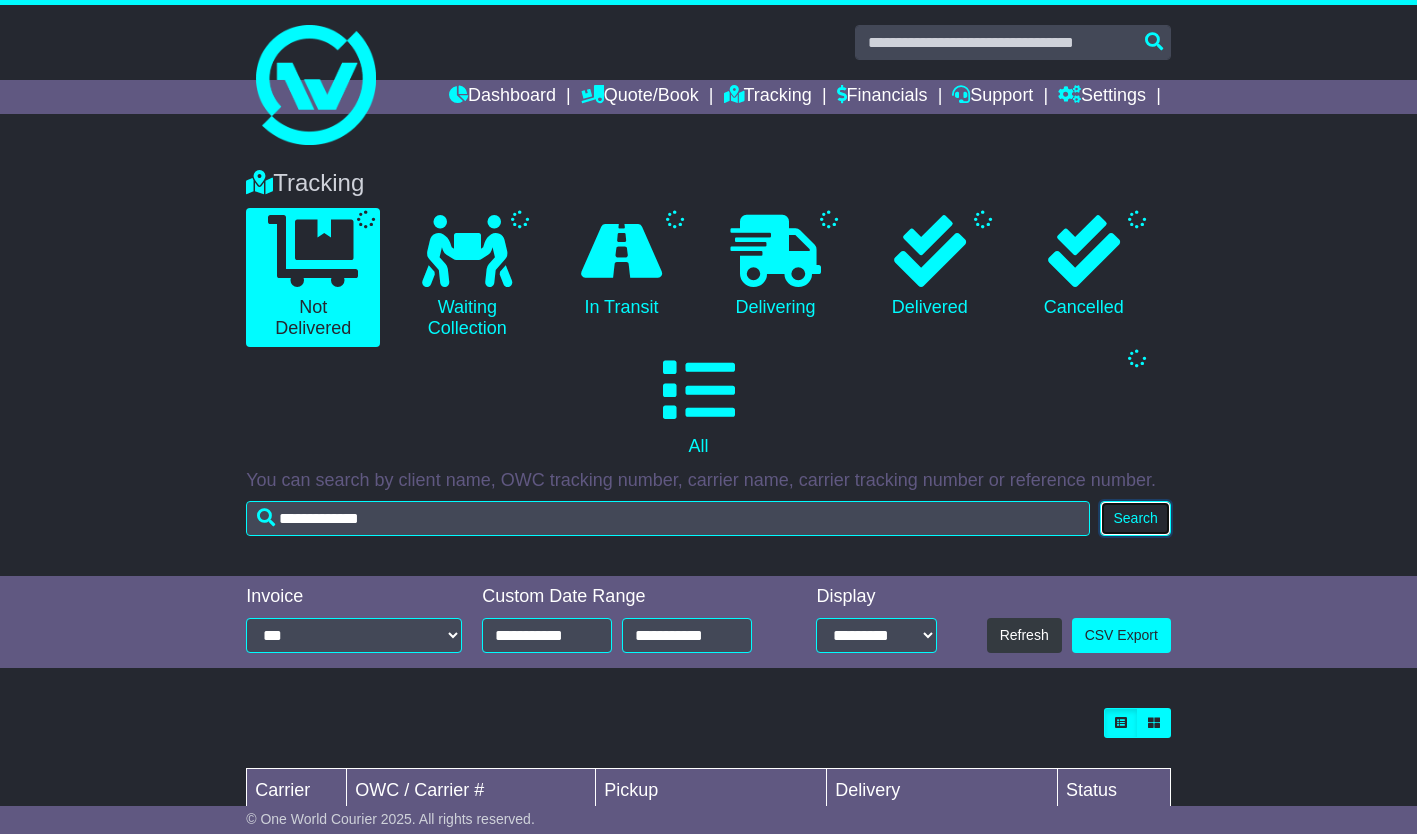 click on "Search" at bounding box center (1135, 518) 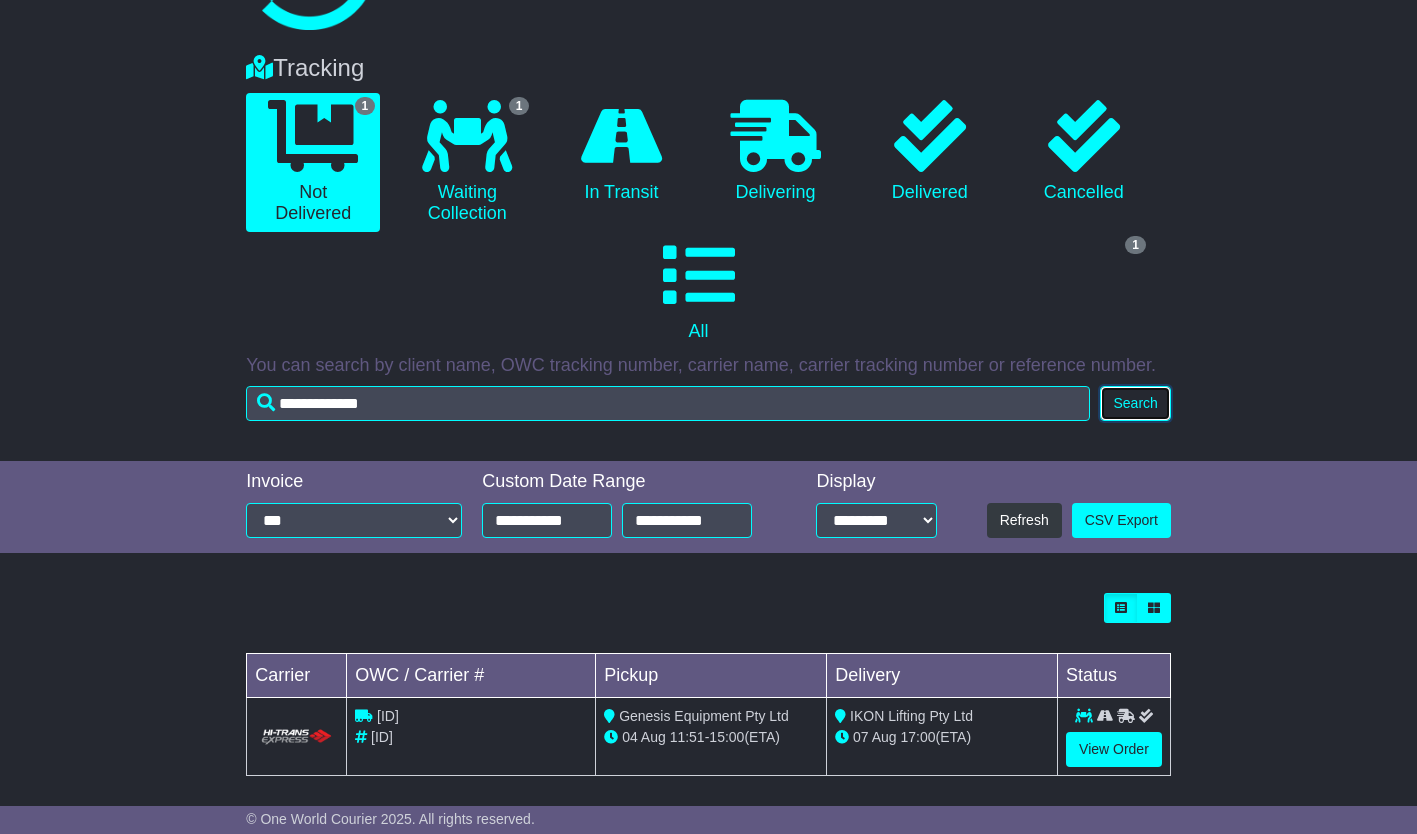 scroll, scrollTop: 128, scrollLeft: 0, axis: vertical 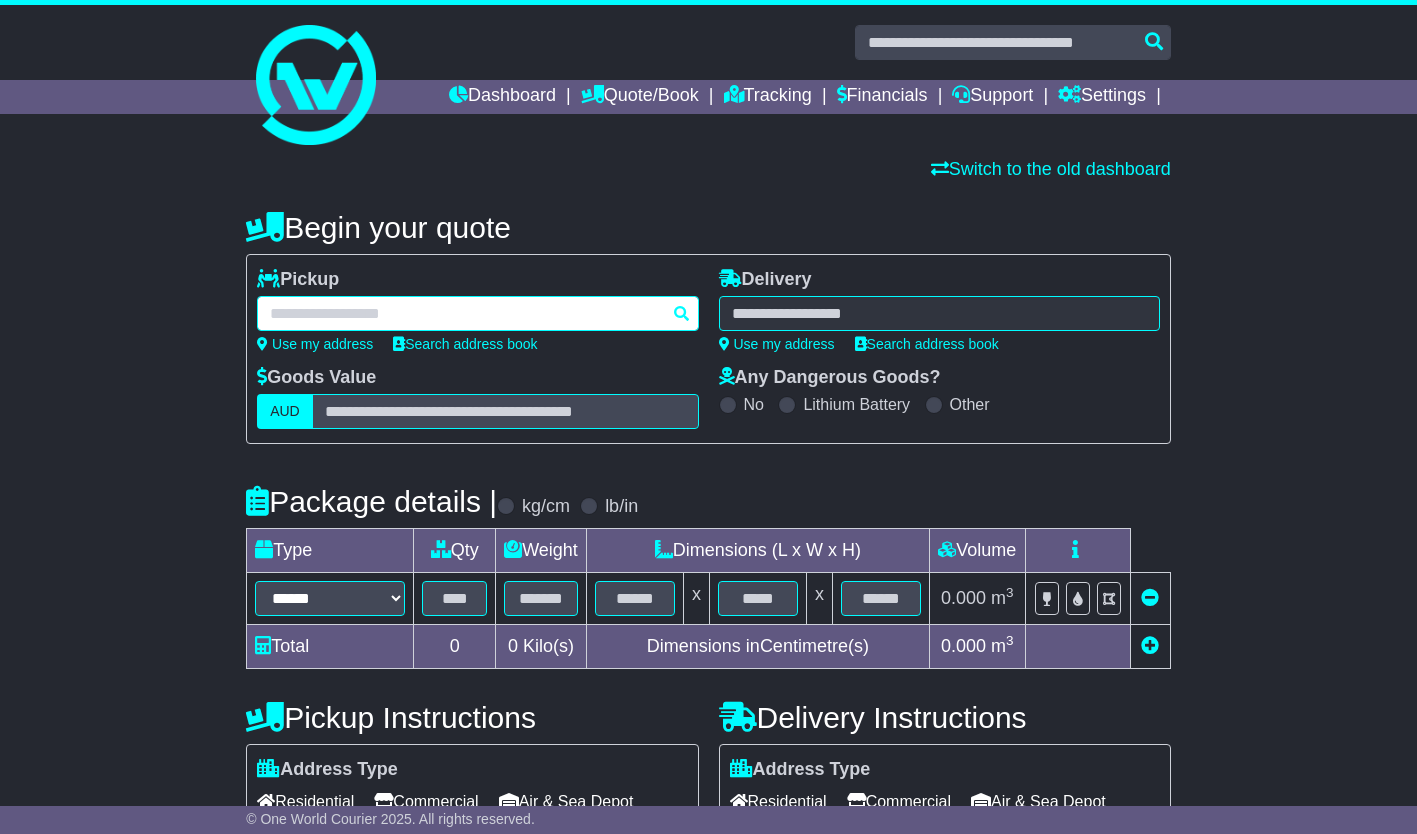 click at bounding box center [477, 313] 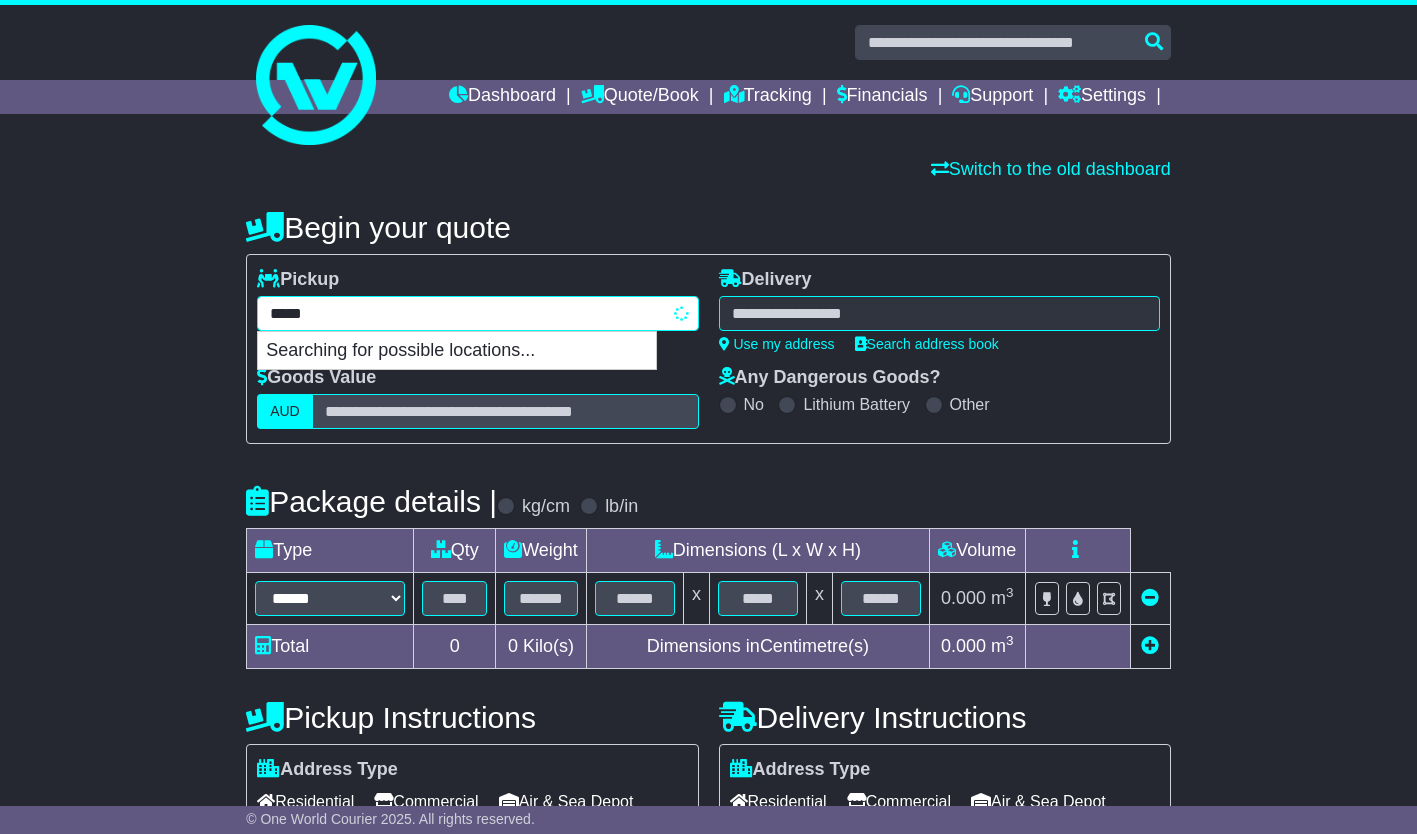type on "******" 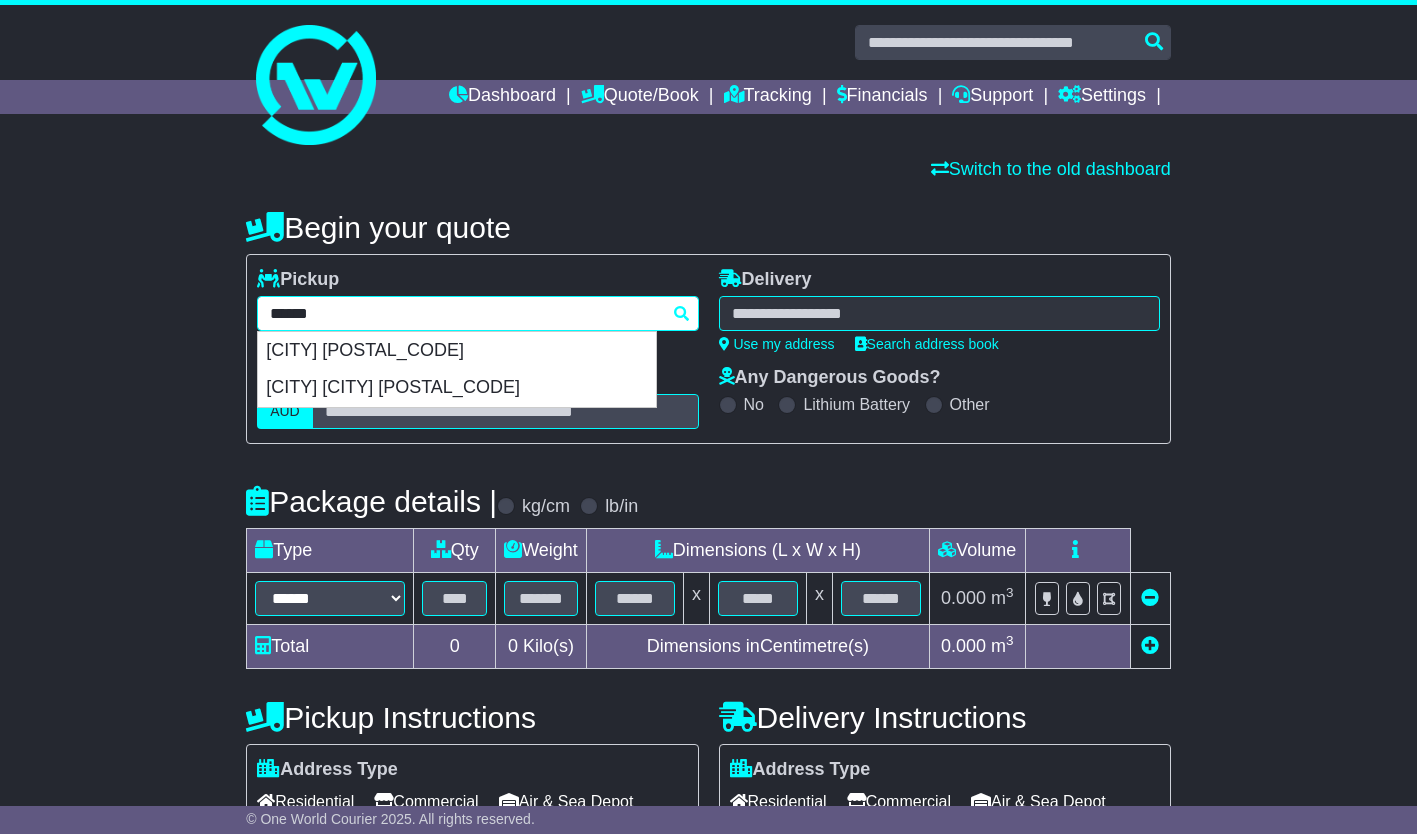 click on "YATALA 4207" at bounding box center (457, 351) 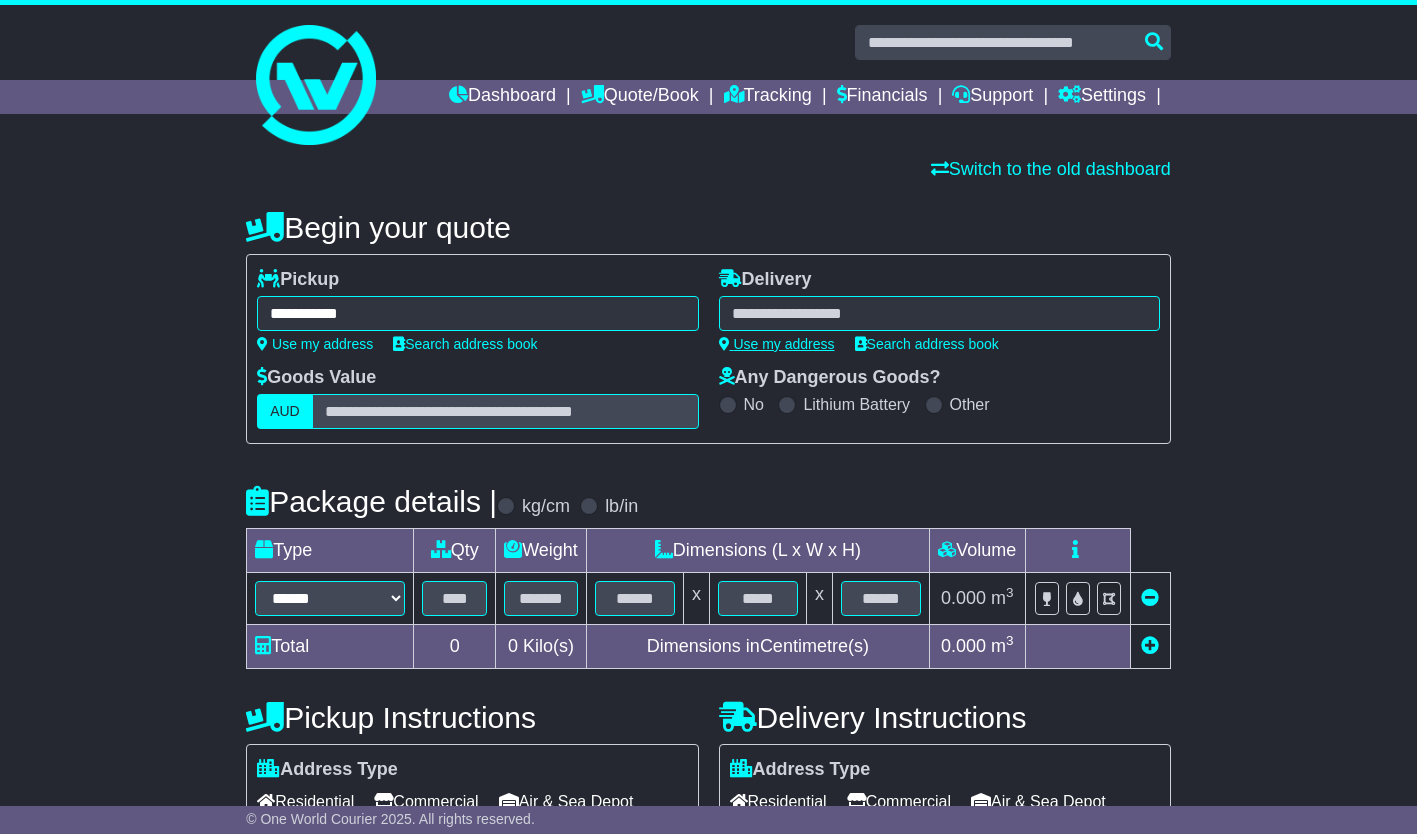 type on "**********" 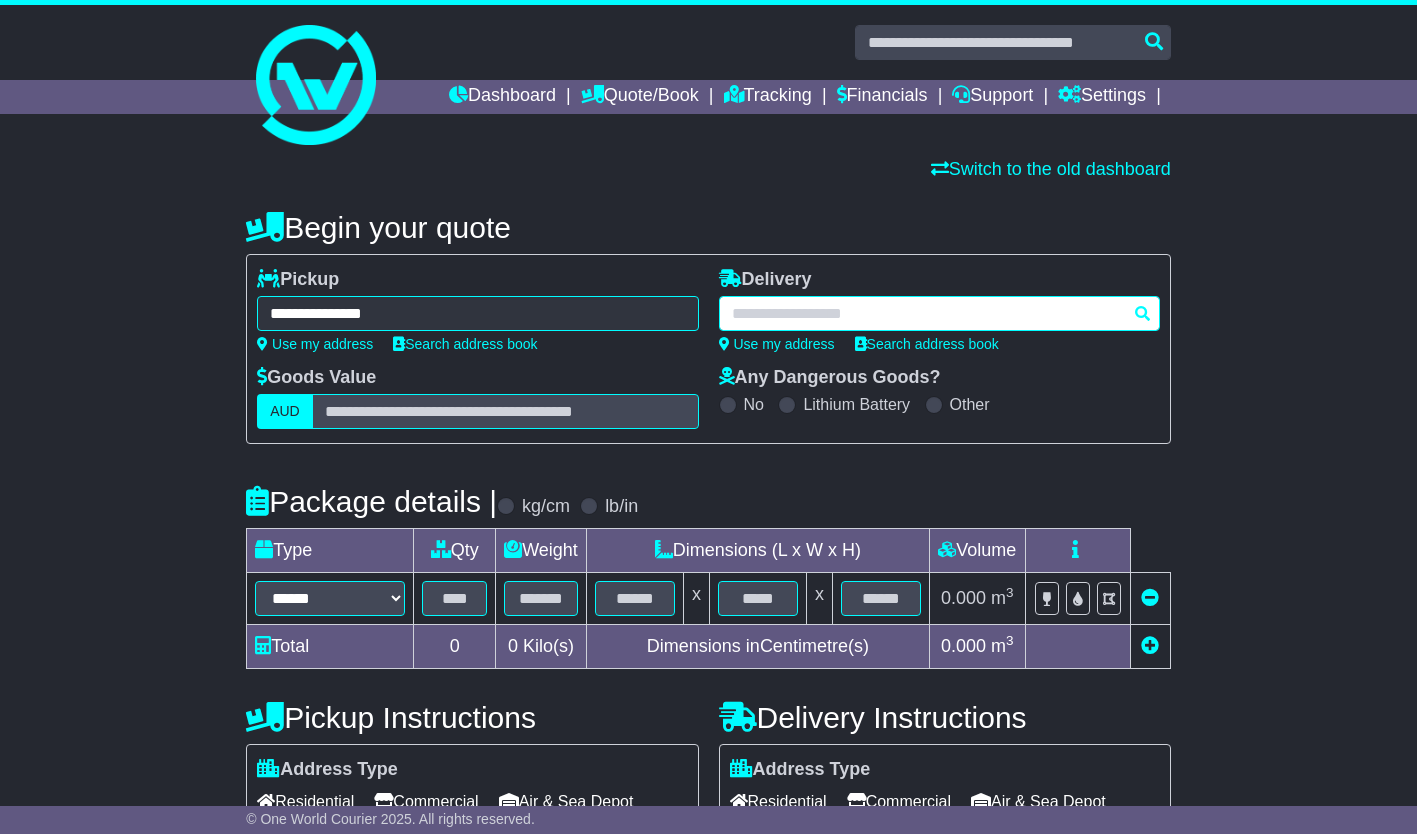 click at bounding box center (939, 313) 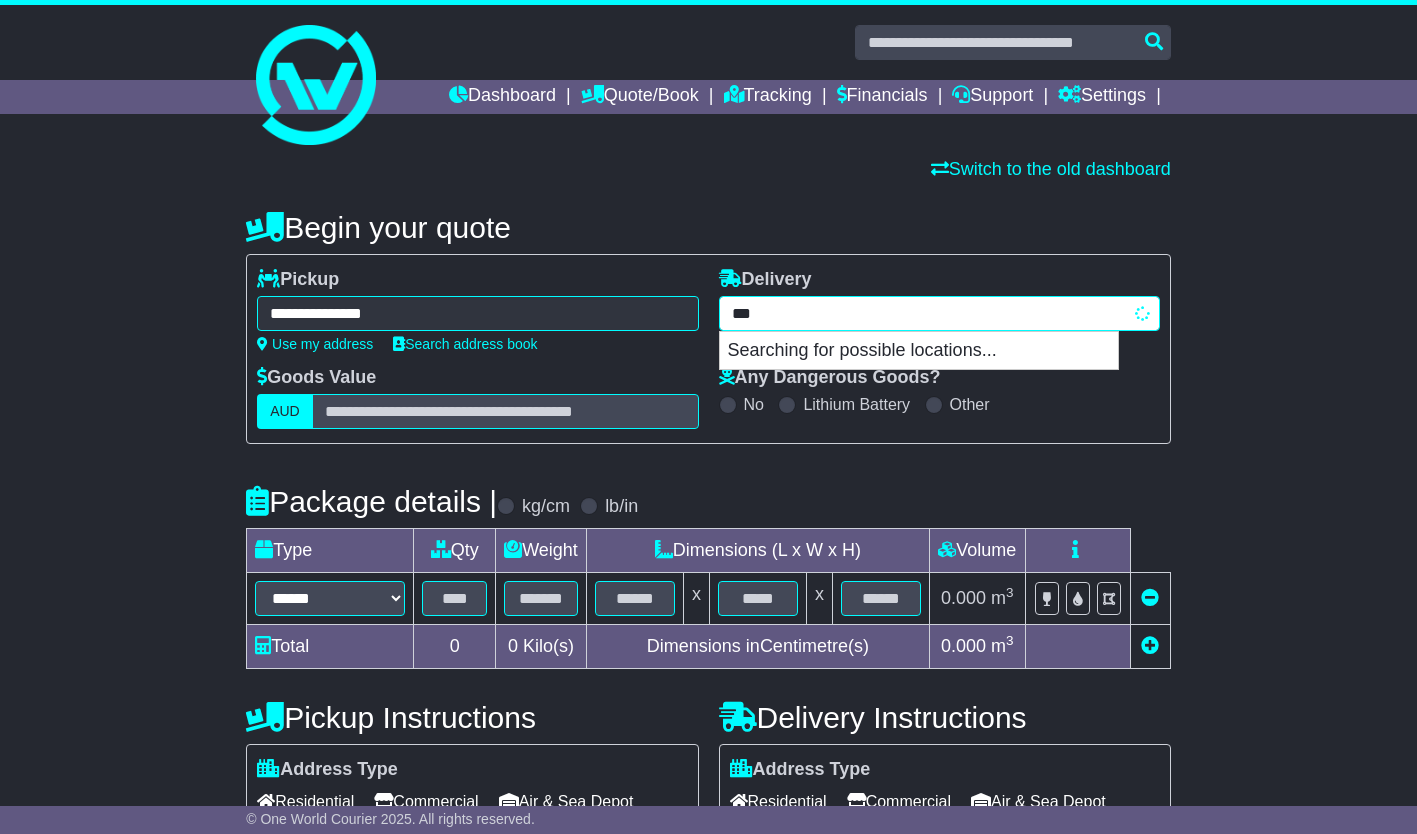 type on "****" 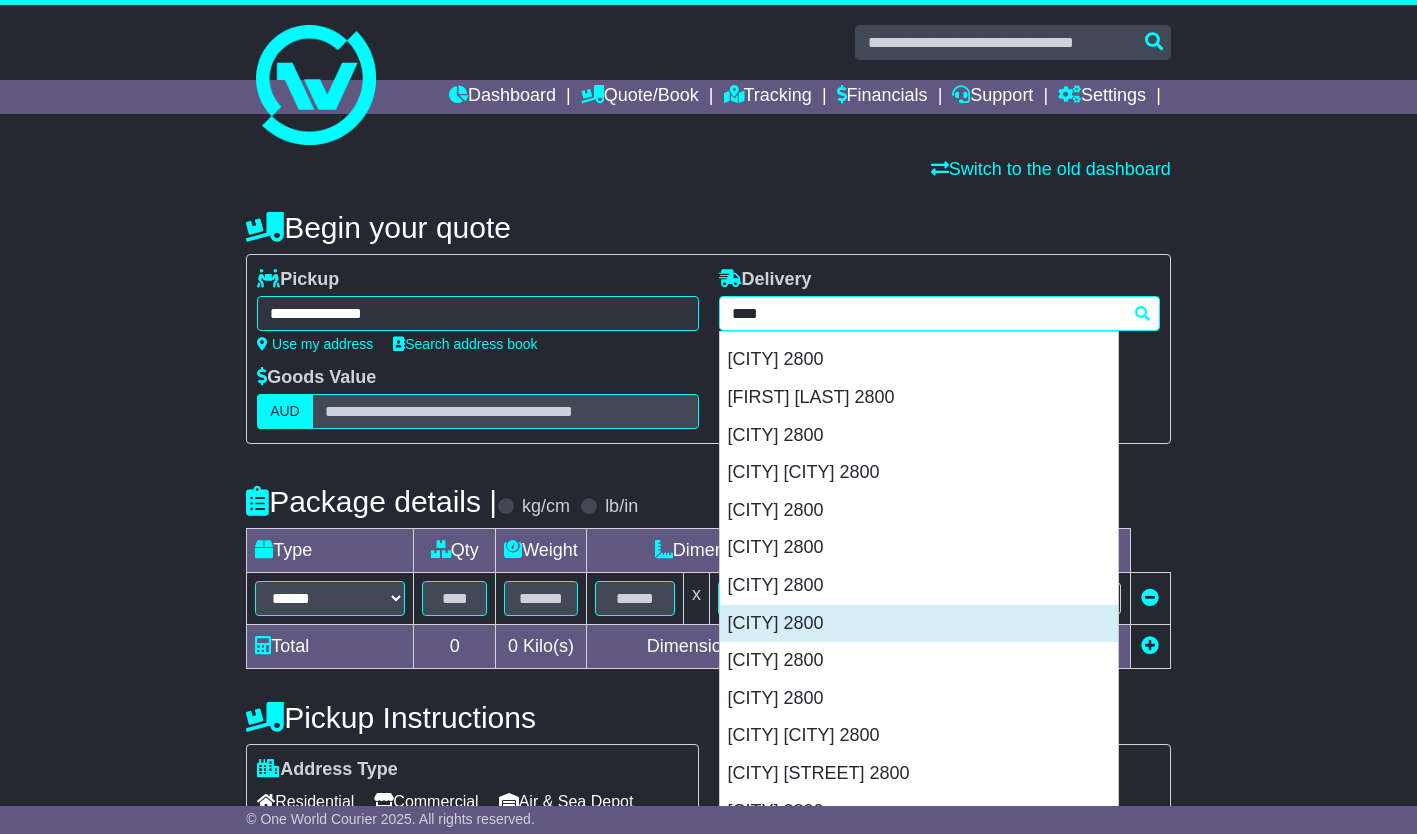 scroll, scrollTop: 500, scrollLeft: 0, axis: vertical 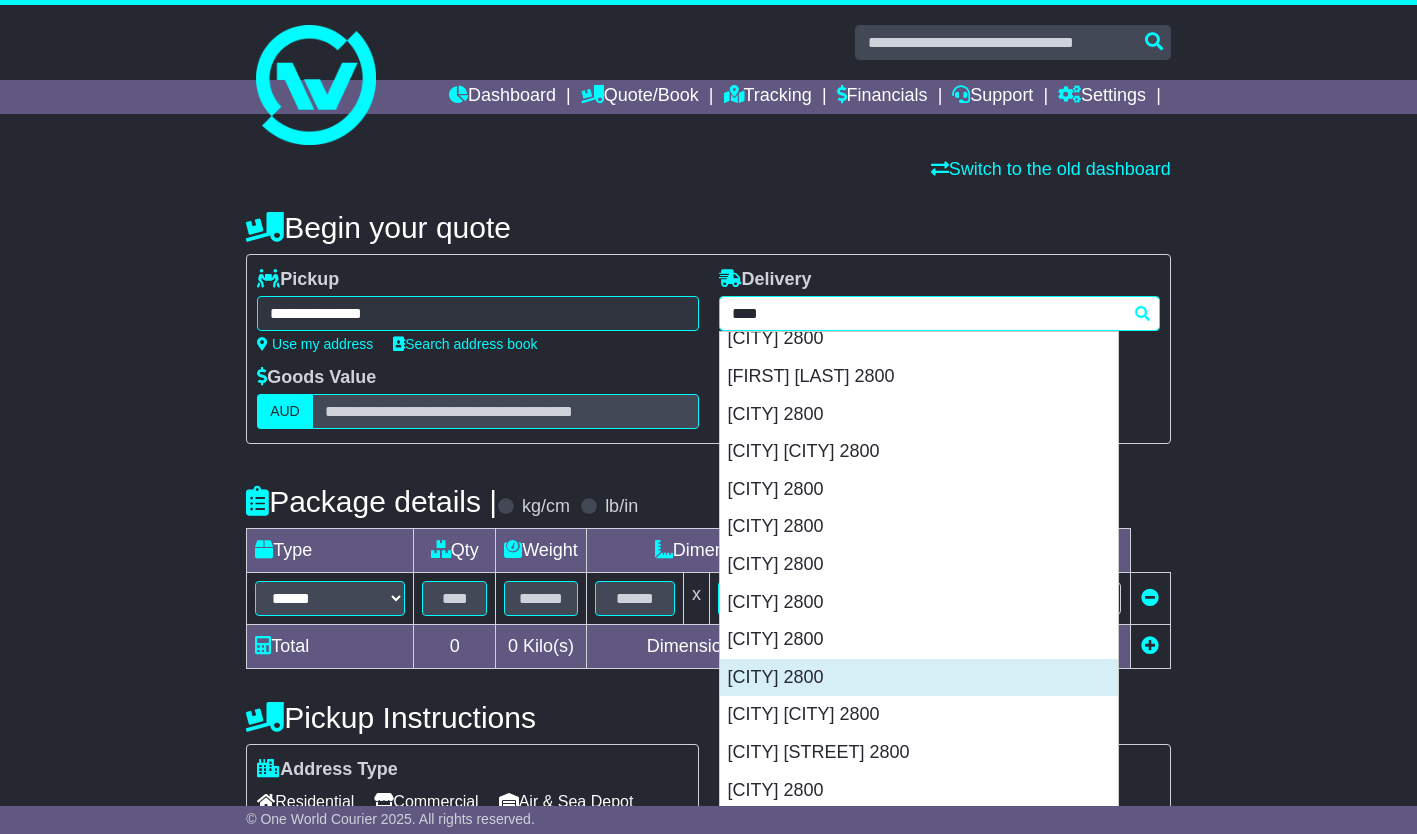click on "ORANGE 2800" at bounding box center [919, 678] 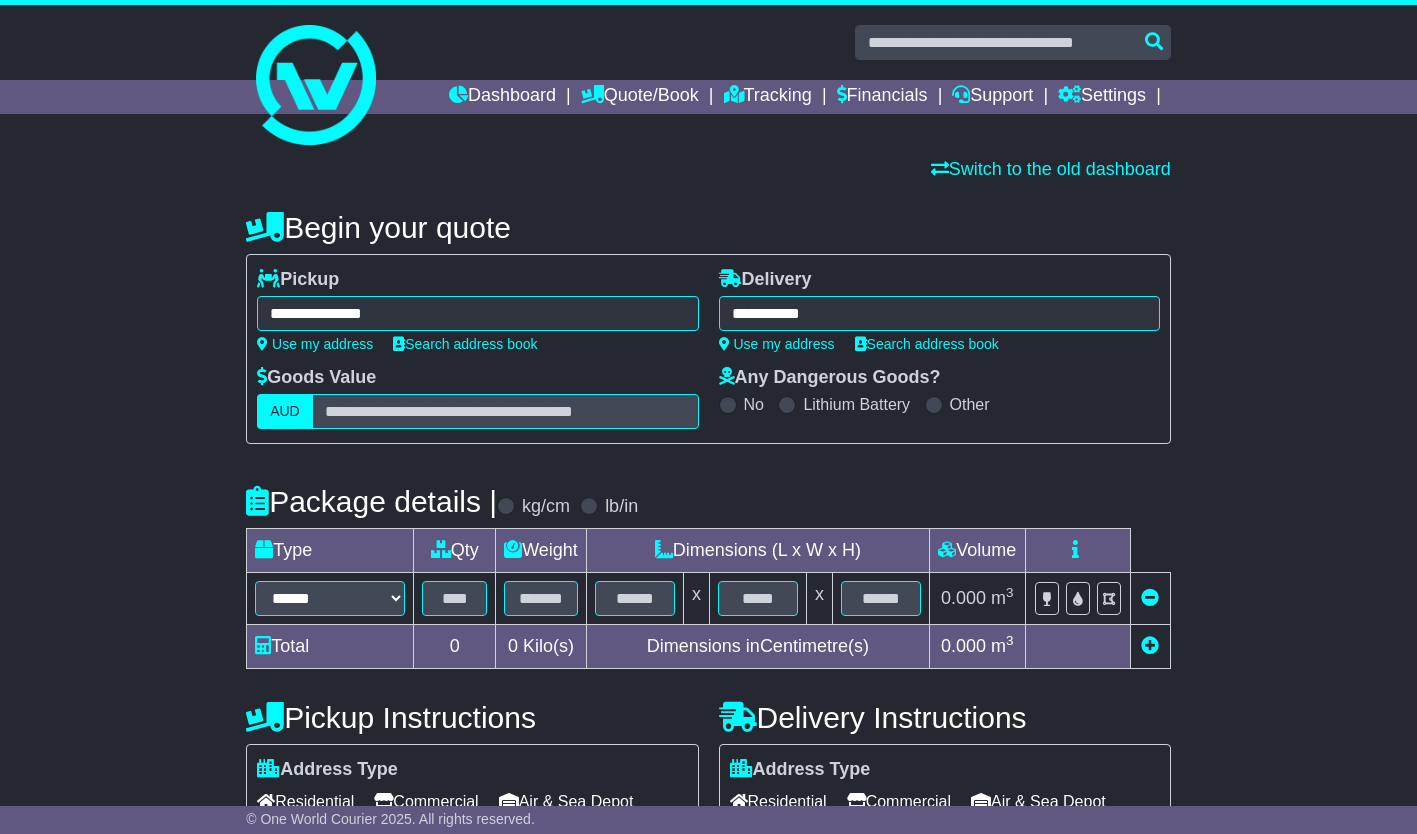 type on "**********" 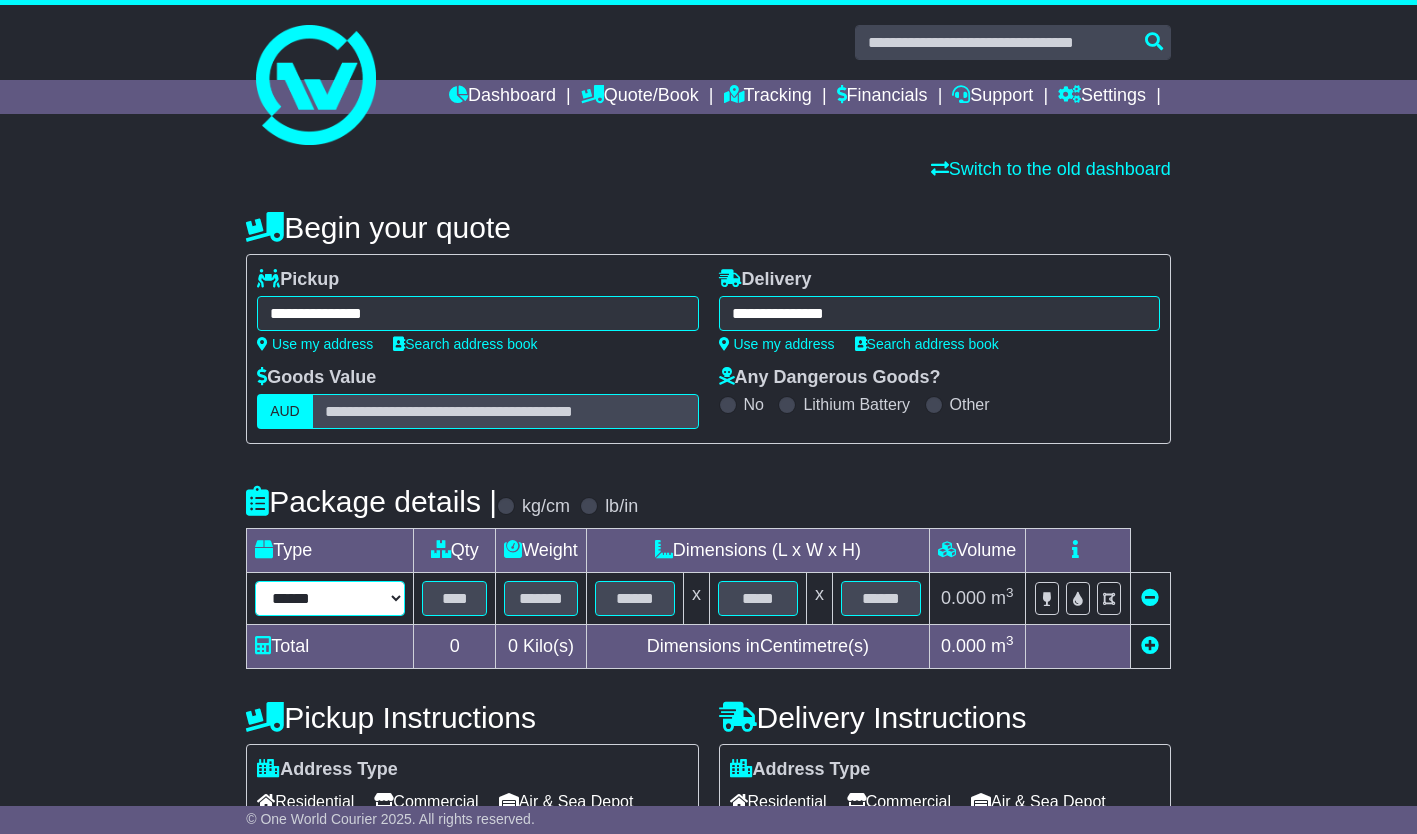 click on "**********" at bounding box center (330, 598) 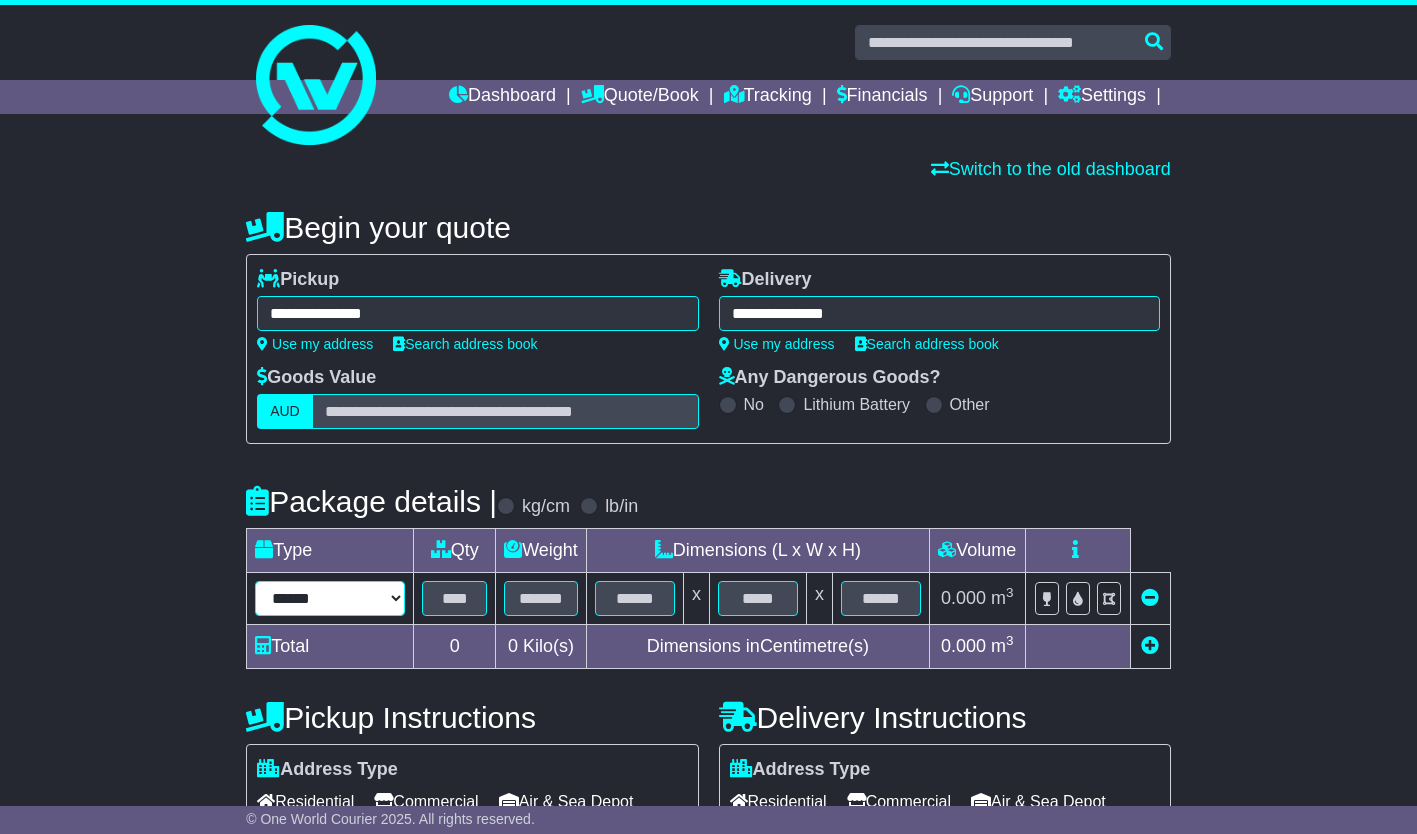 select on "*****" 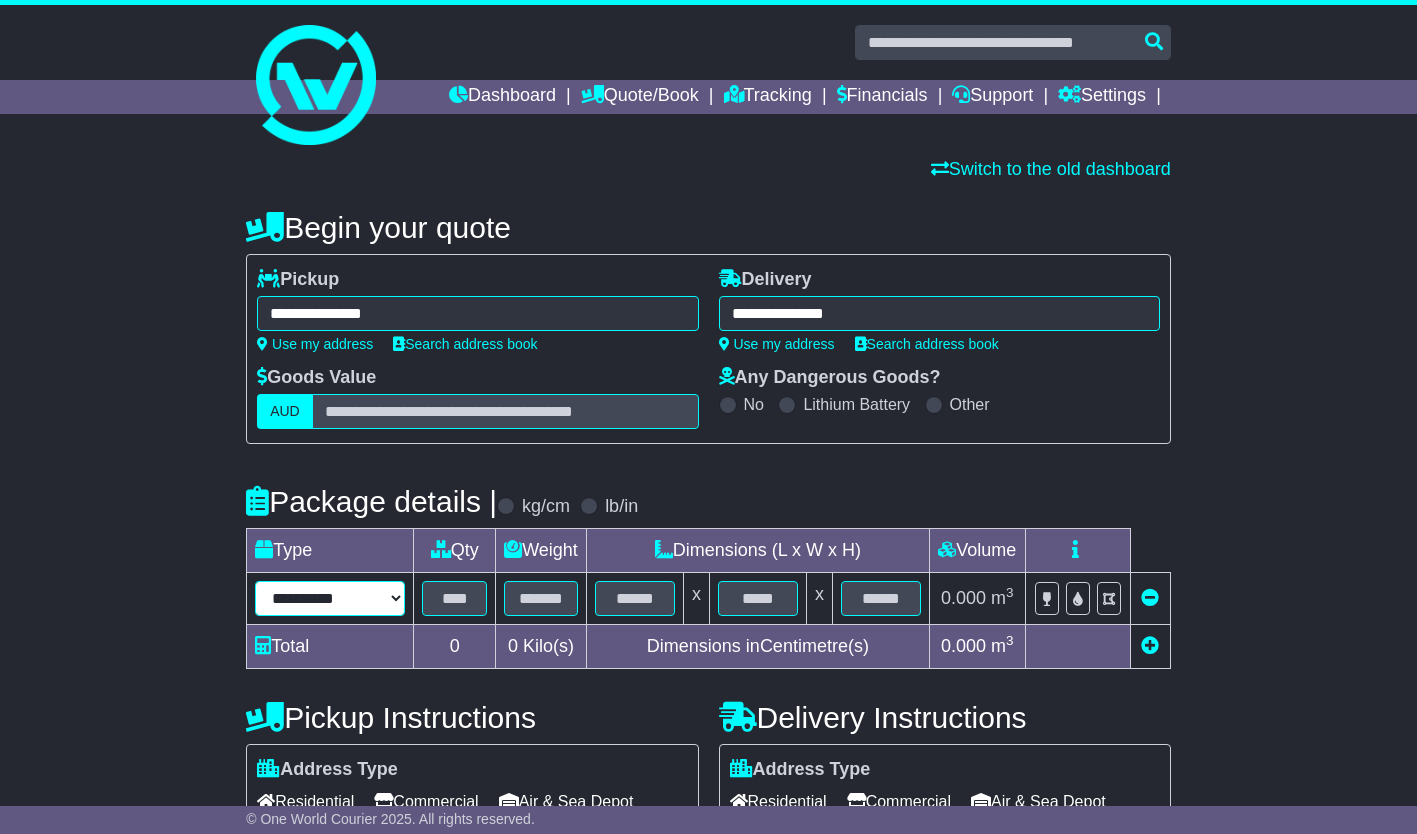 click on "**********" at bounding box center (330, 598) 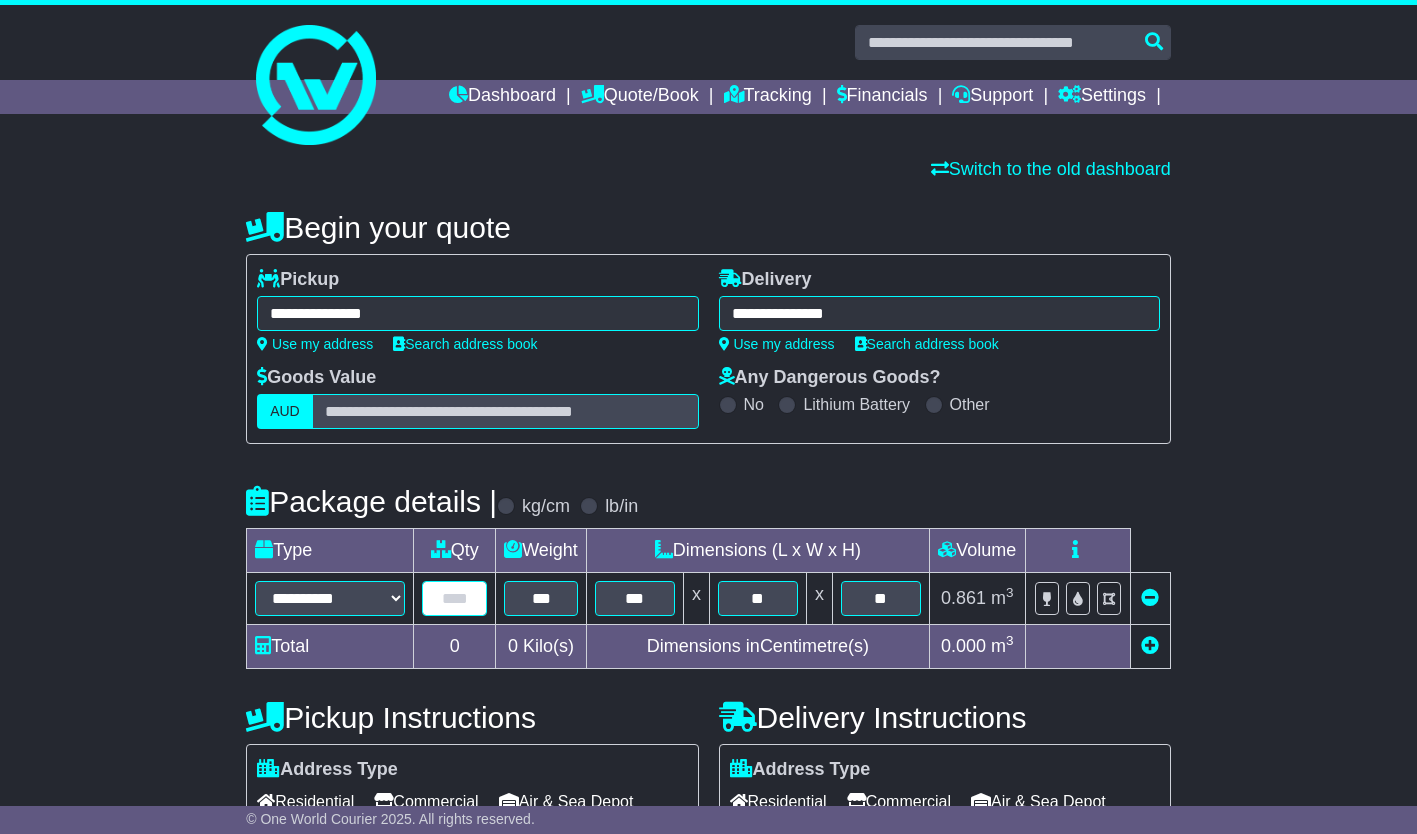 click at bounding box center [454, 598] 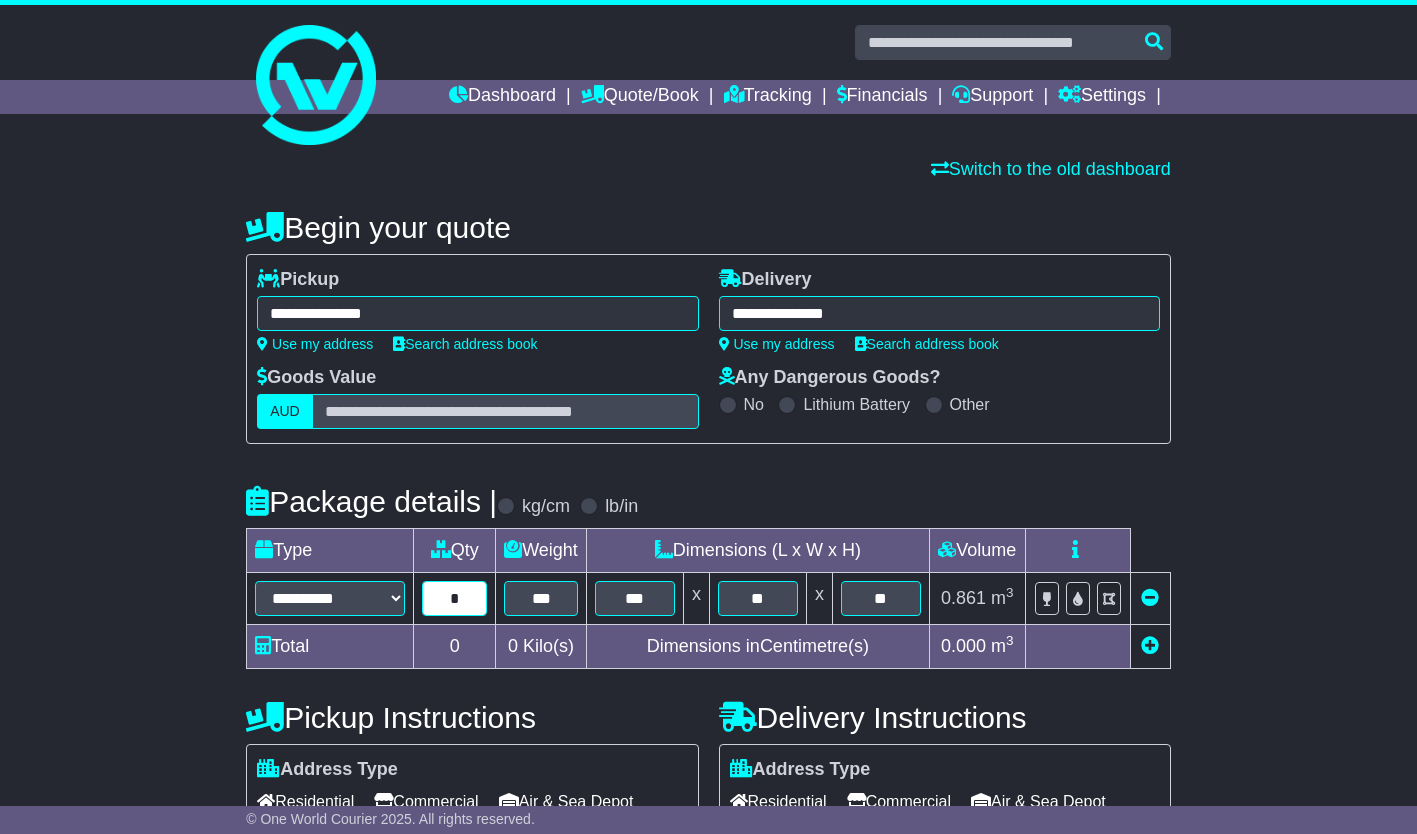 type on "*" 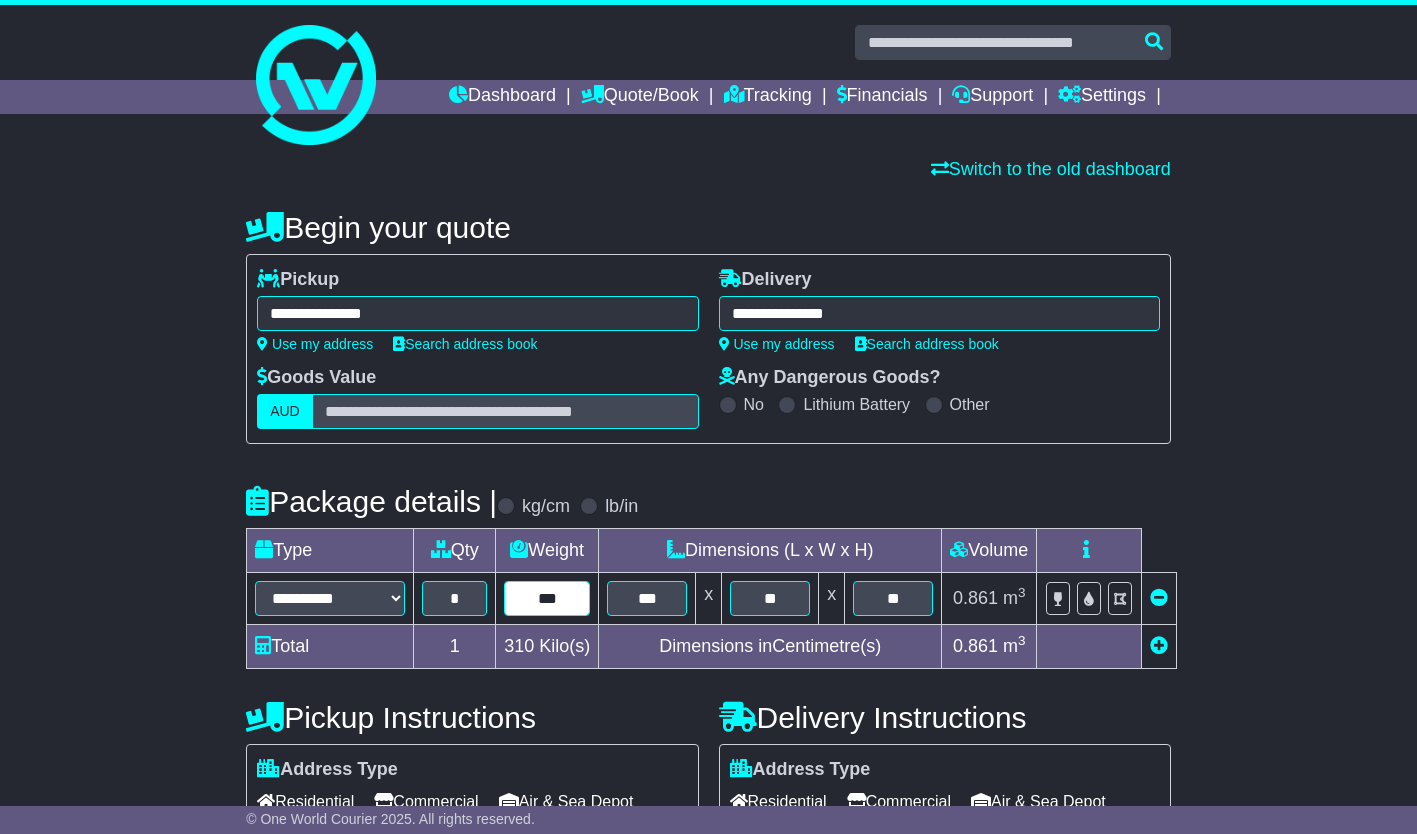 drag, startPoint x: 568, startPoint y: 594, endPoint x: 438, endPoint y: 592, distance: 130.01538 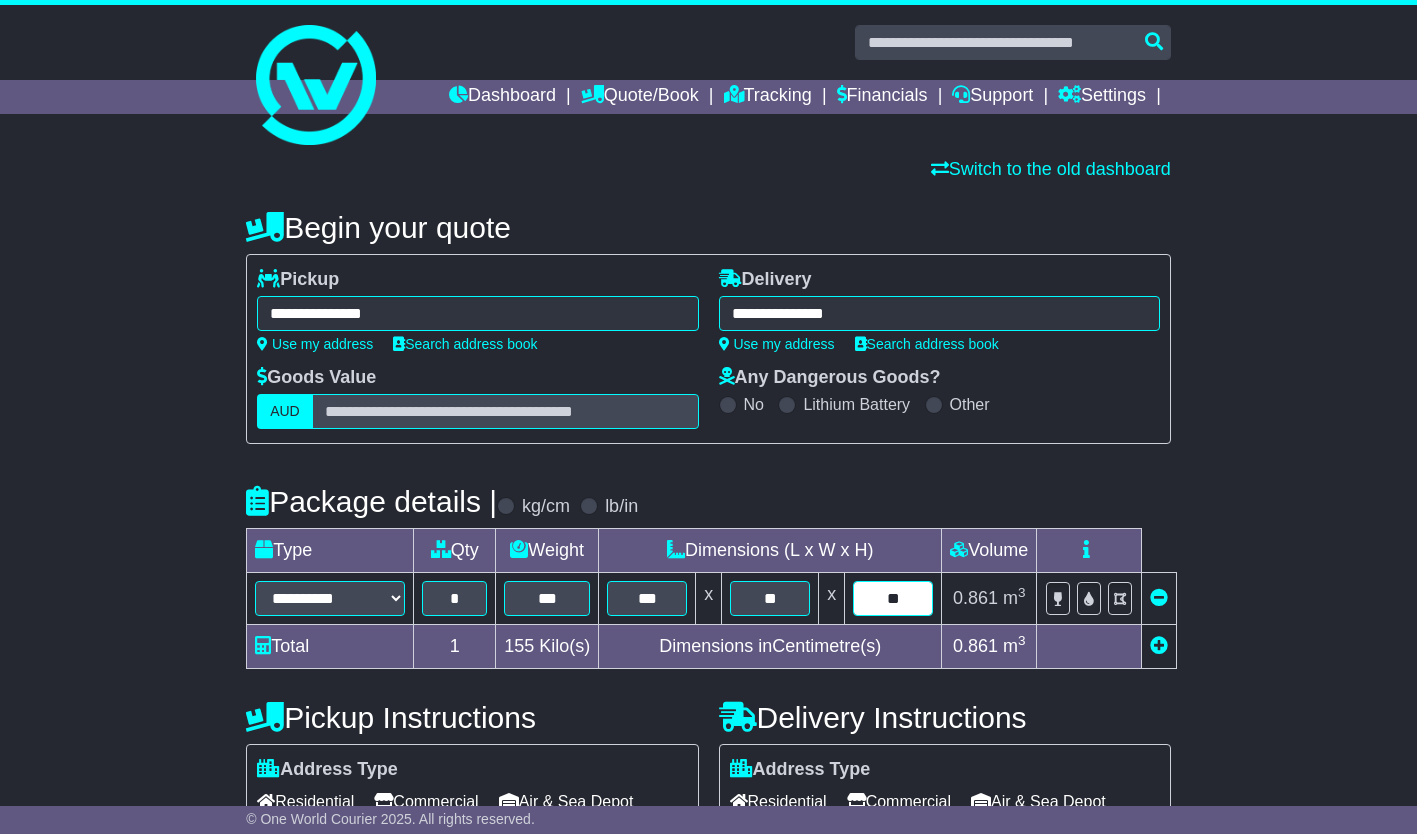 drag, startPoint x: 912, startPoint y: 596, endPoint x: 787, endPoint y: 599, distance: 125.035995 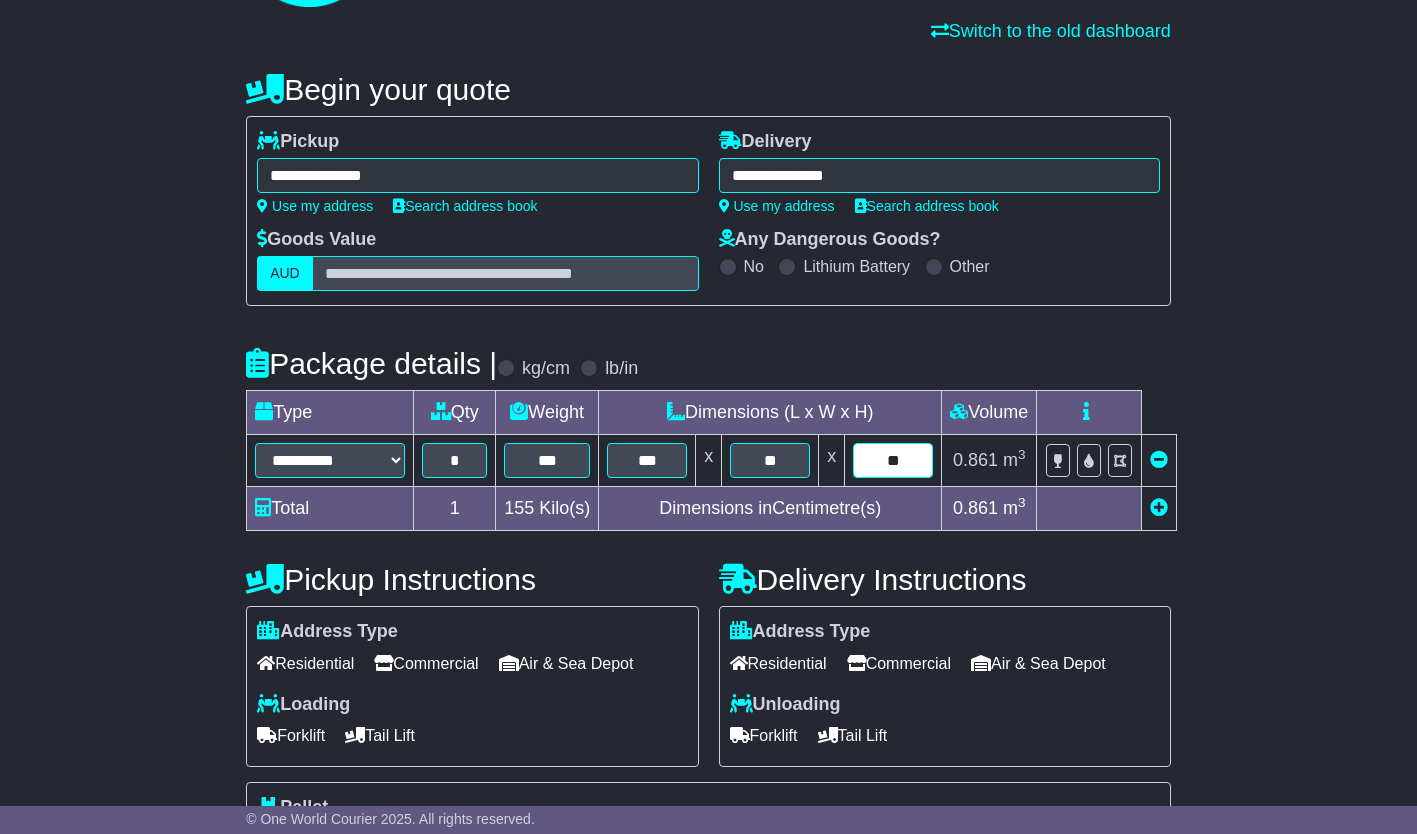 scroll, scrollTop: 200, scrollLeft: 0, axis: vertical 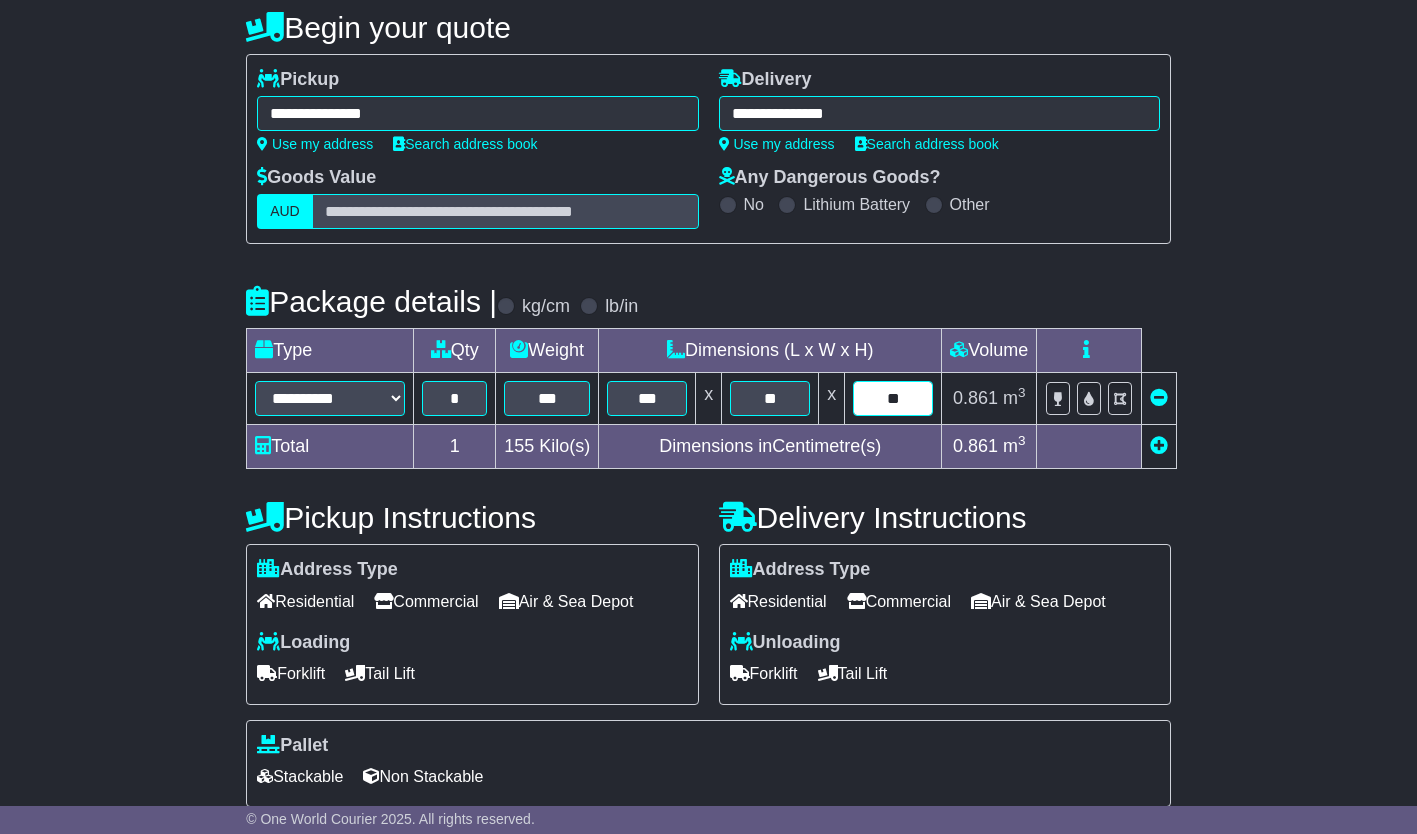 type on "**" 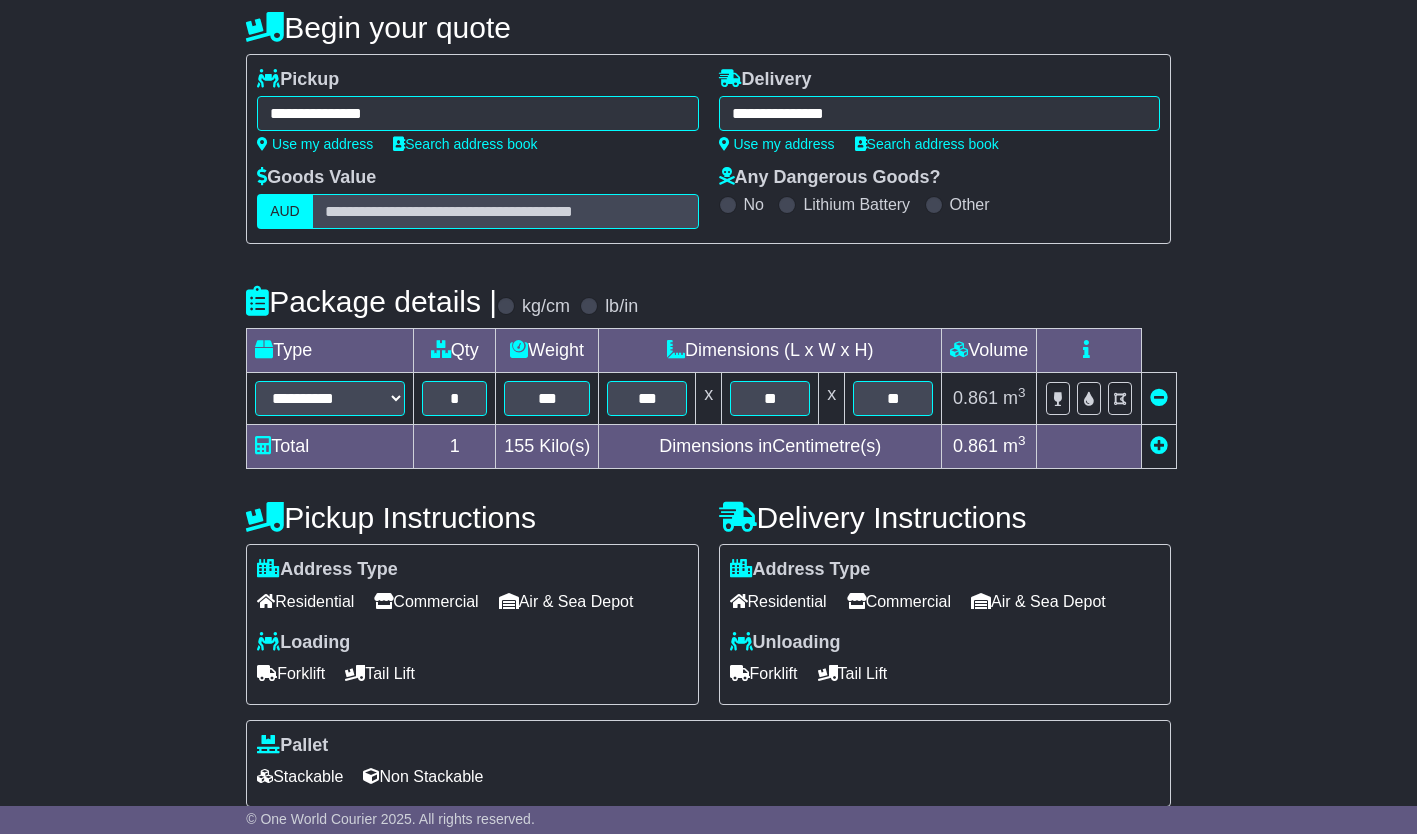 click on "Commercial" at bounding box center (426, 601) 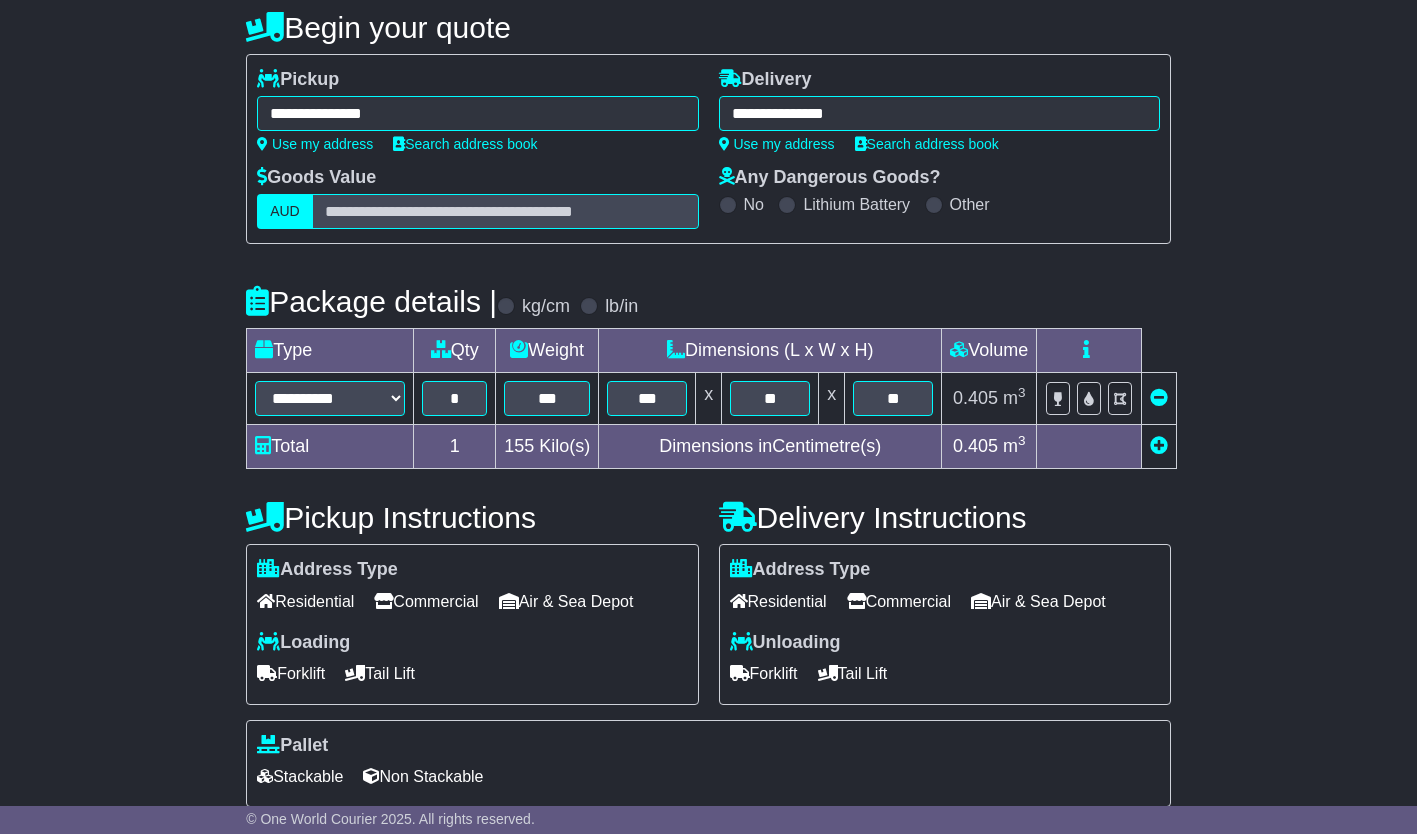 click on "Forklift" at bounding box center [291, 673] 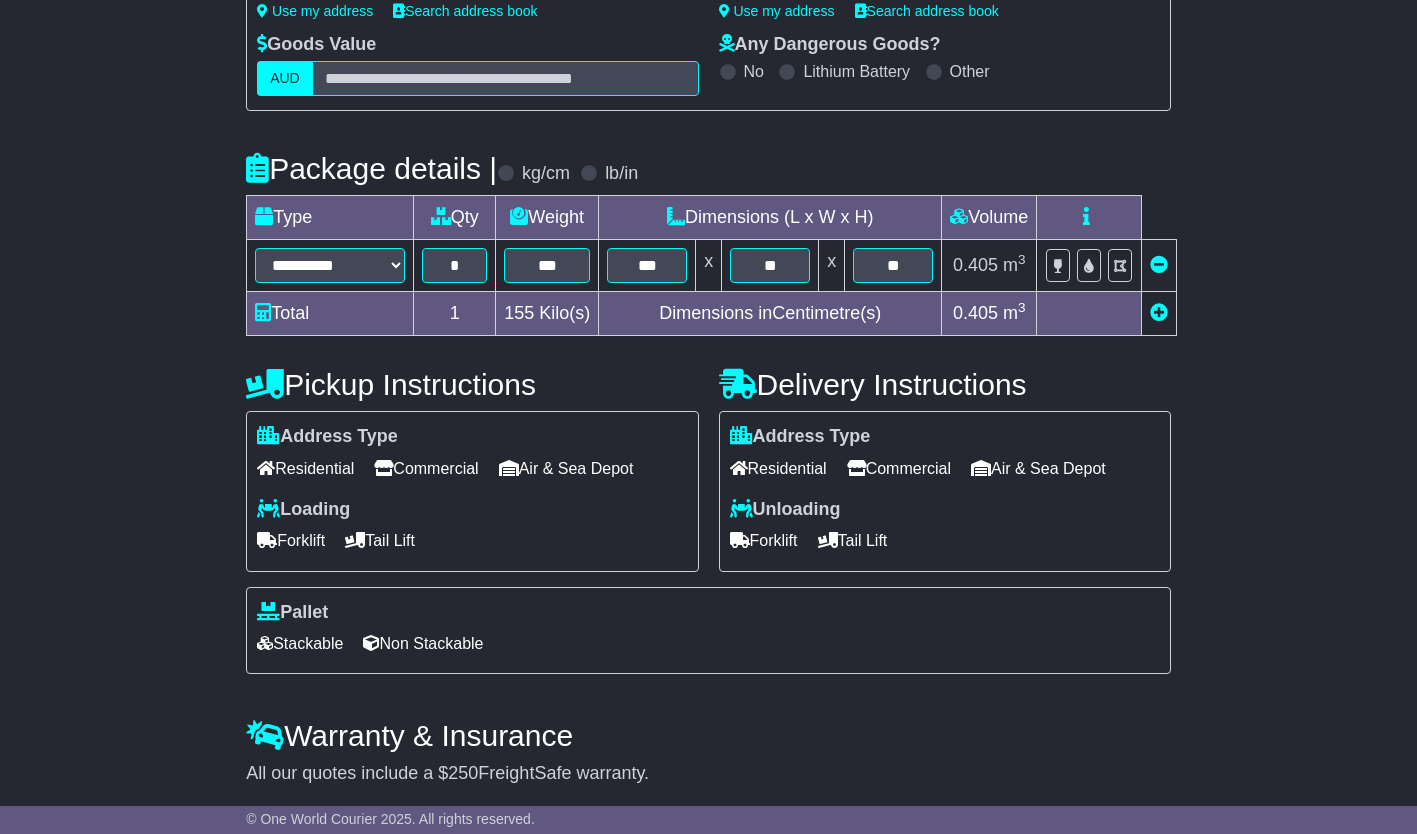 scroll, scrollTop: 404, scrollLeft: 0, axis: vertical 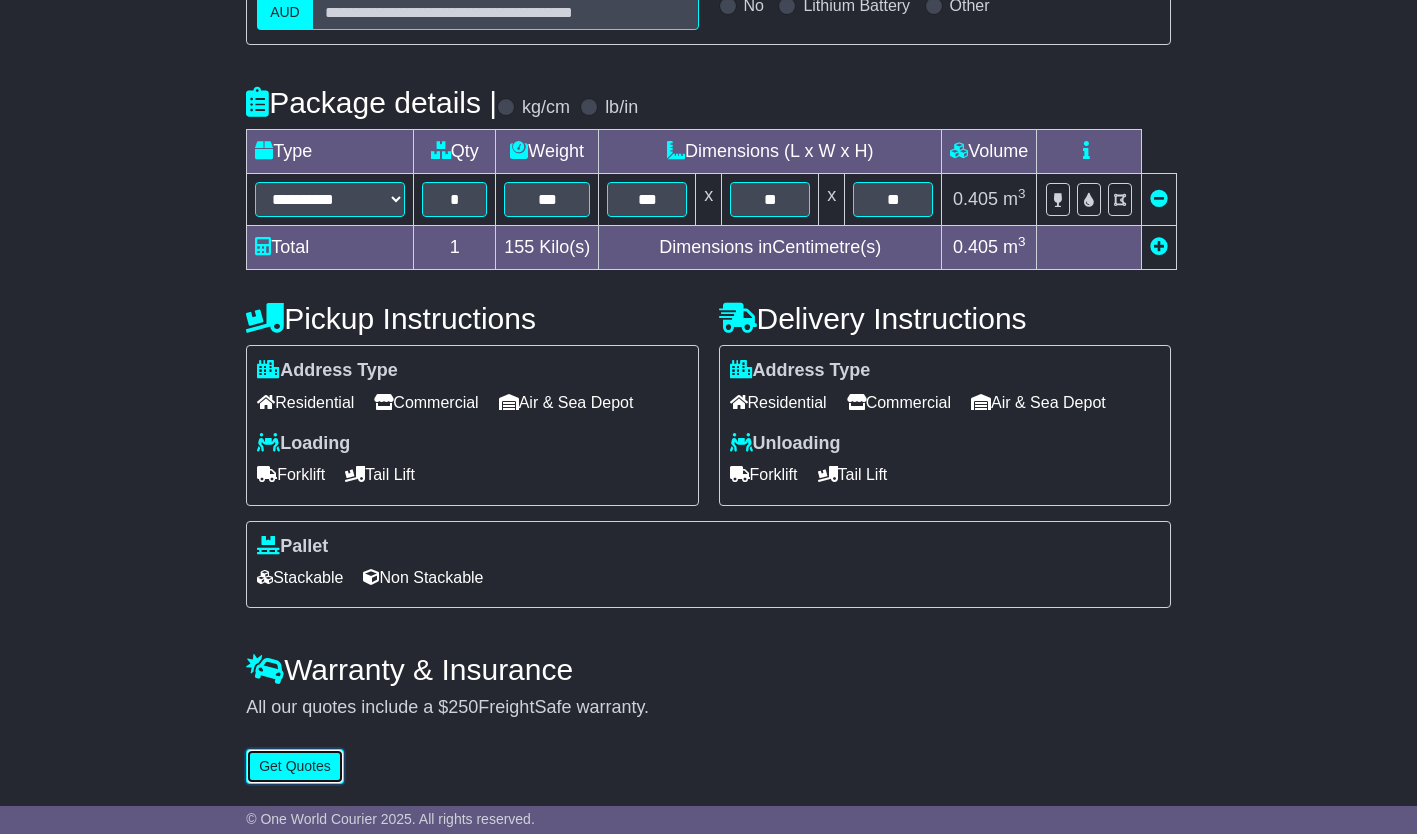 click on "Get Quotes" at bounding box center (295, 766) 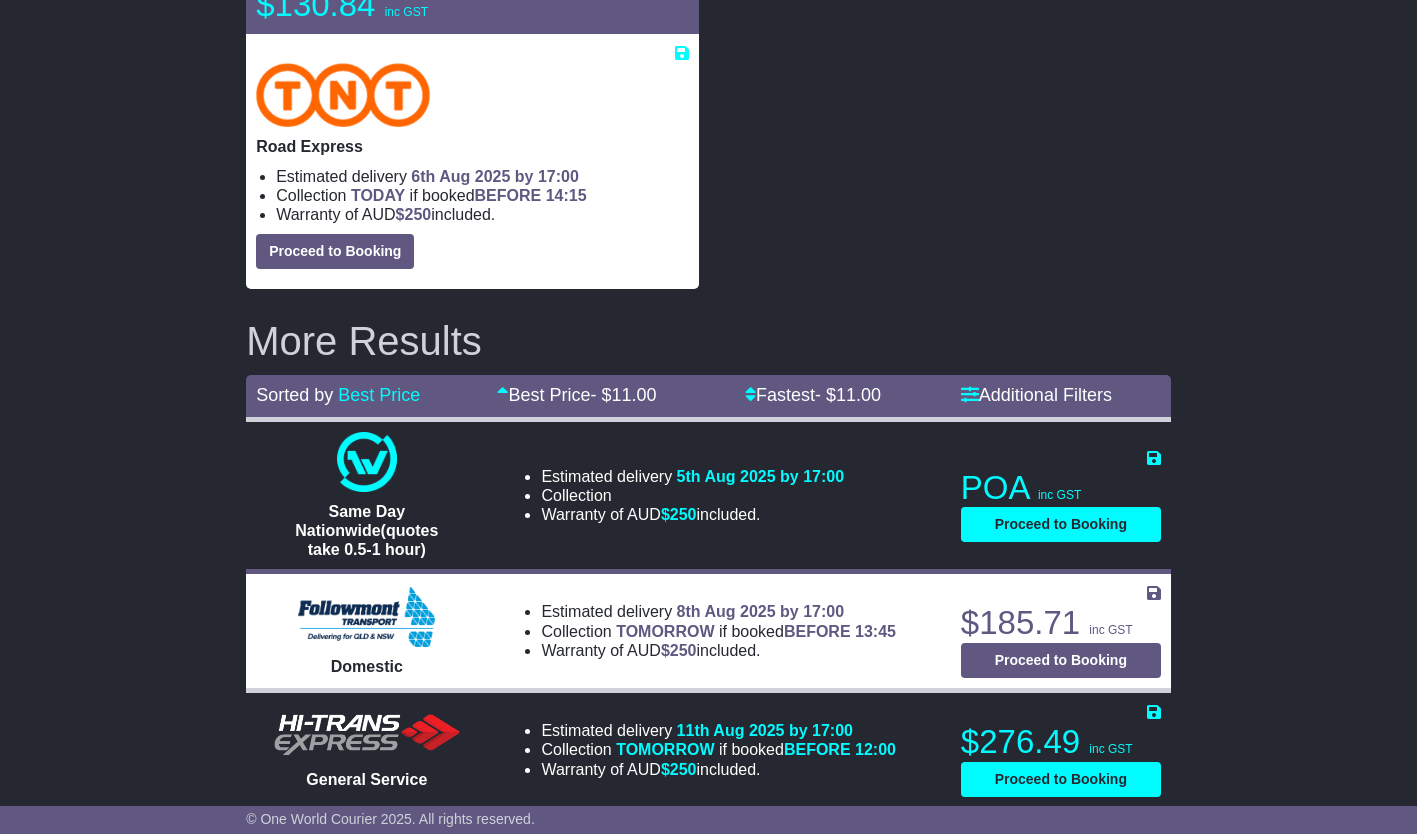 scroll, scrollTop: 400, scrollLeft: 0, axis: vertical 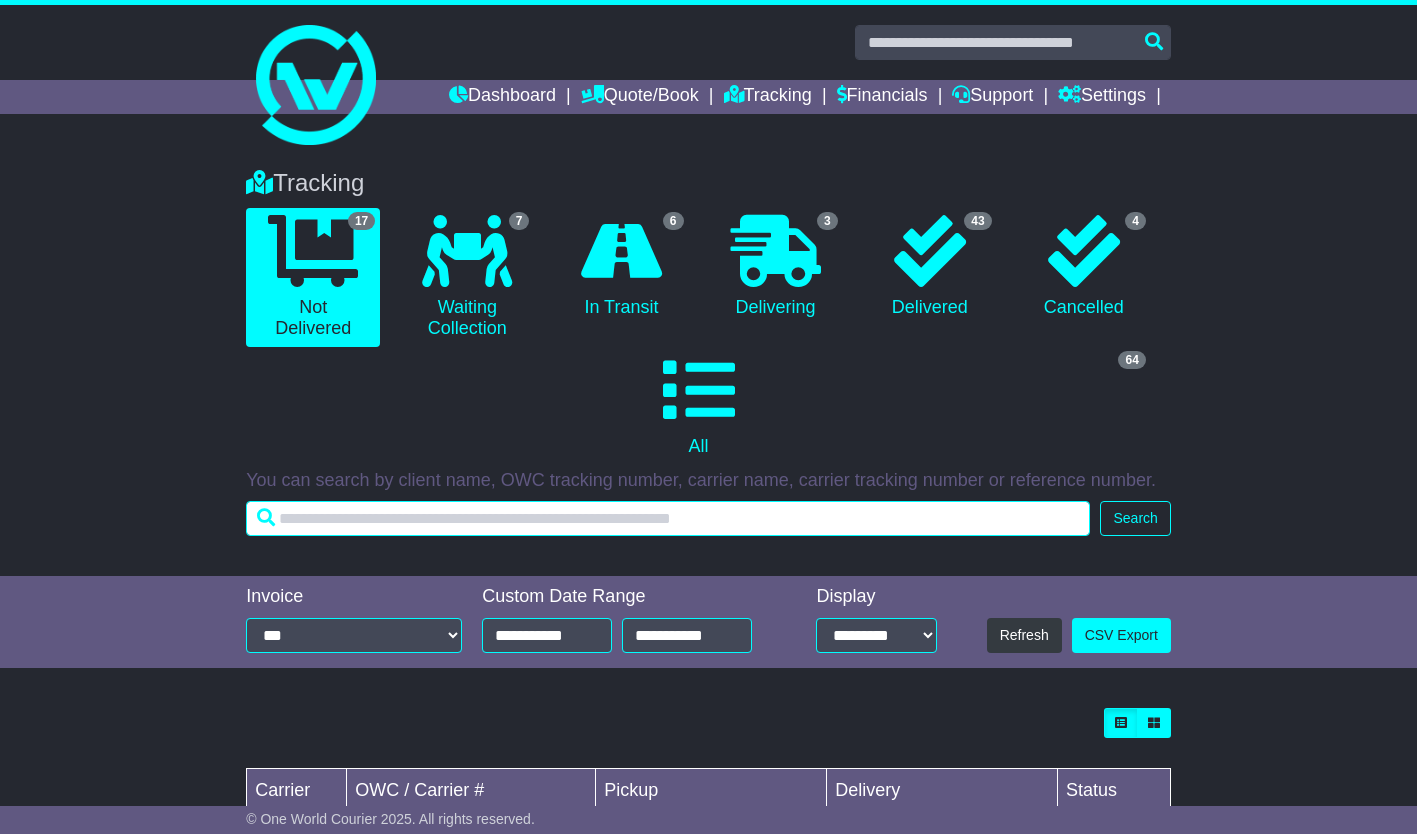 click at bounding box center [668, 518] 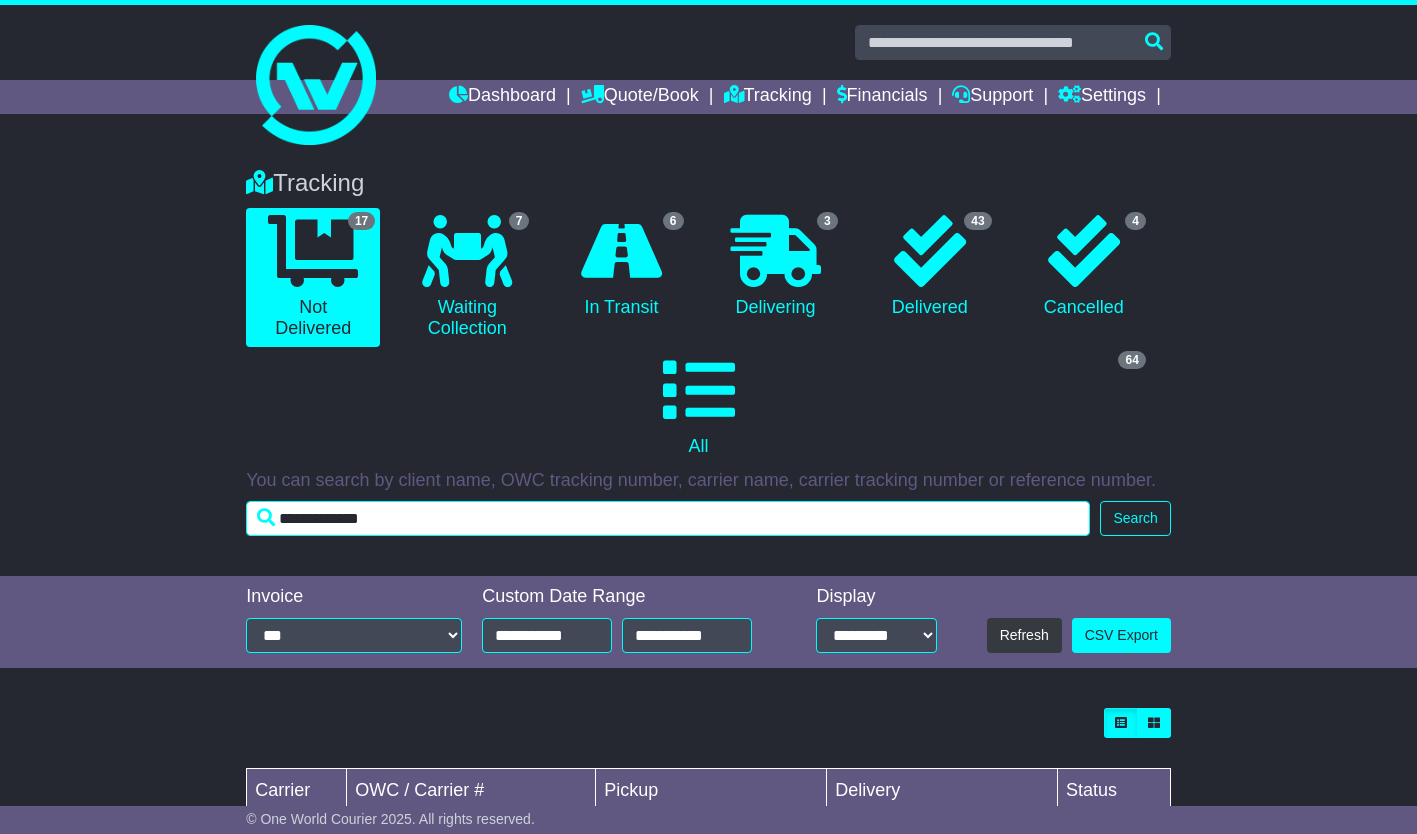 type on "**********" 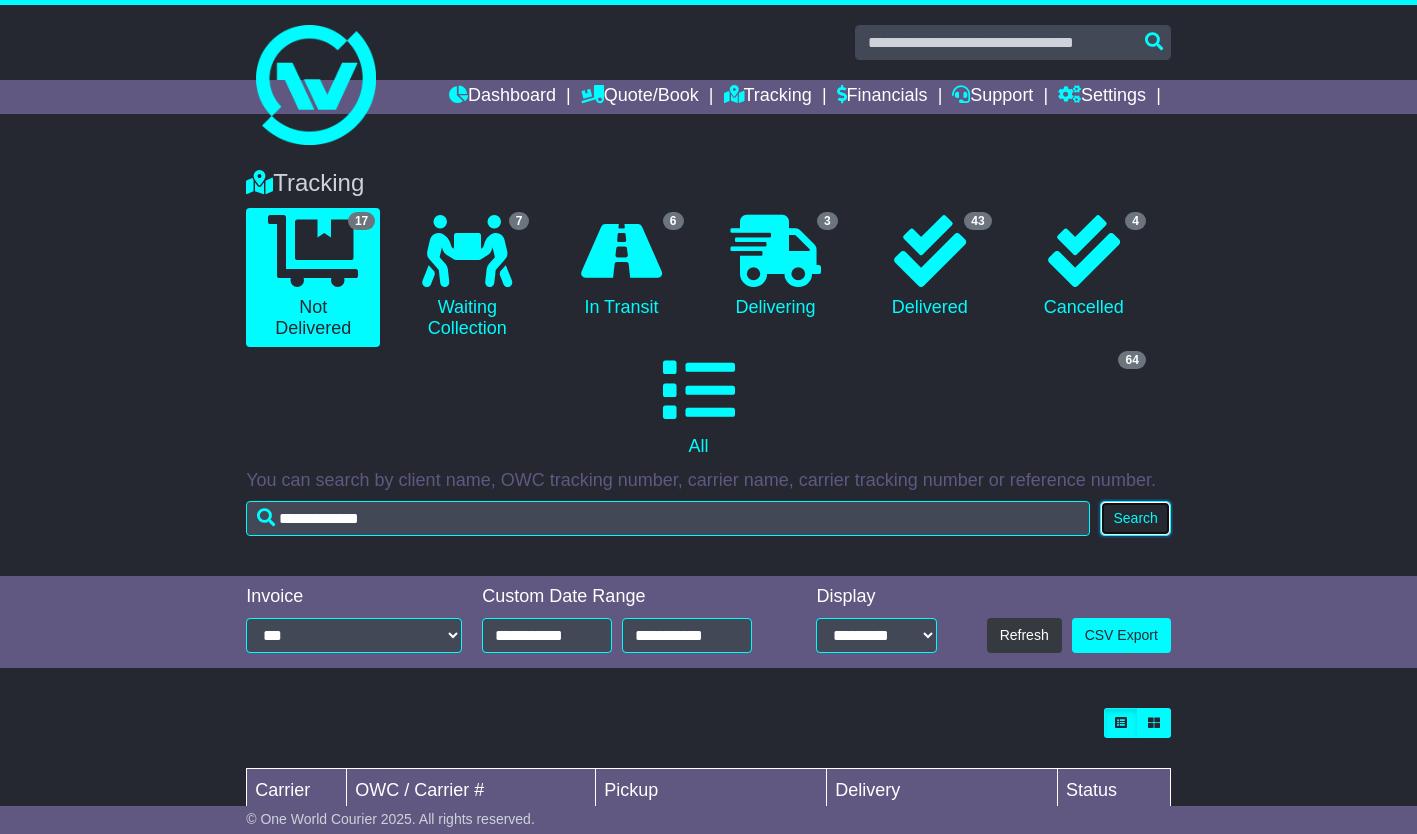 click on "Search" at bounding box center (1135, 518) 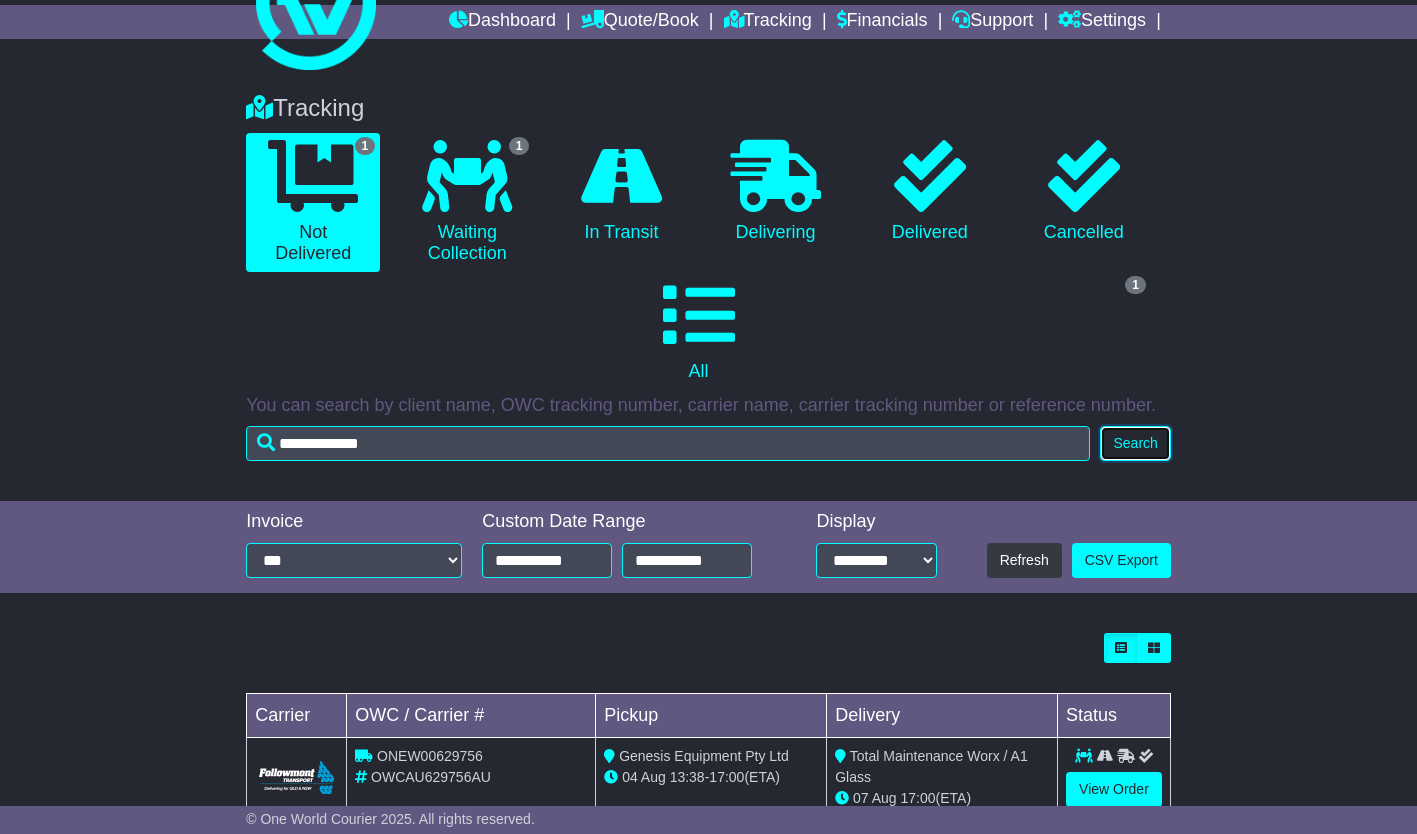 scroll, scrollTop: 130, scrollLeft: 0, axis: vertical 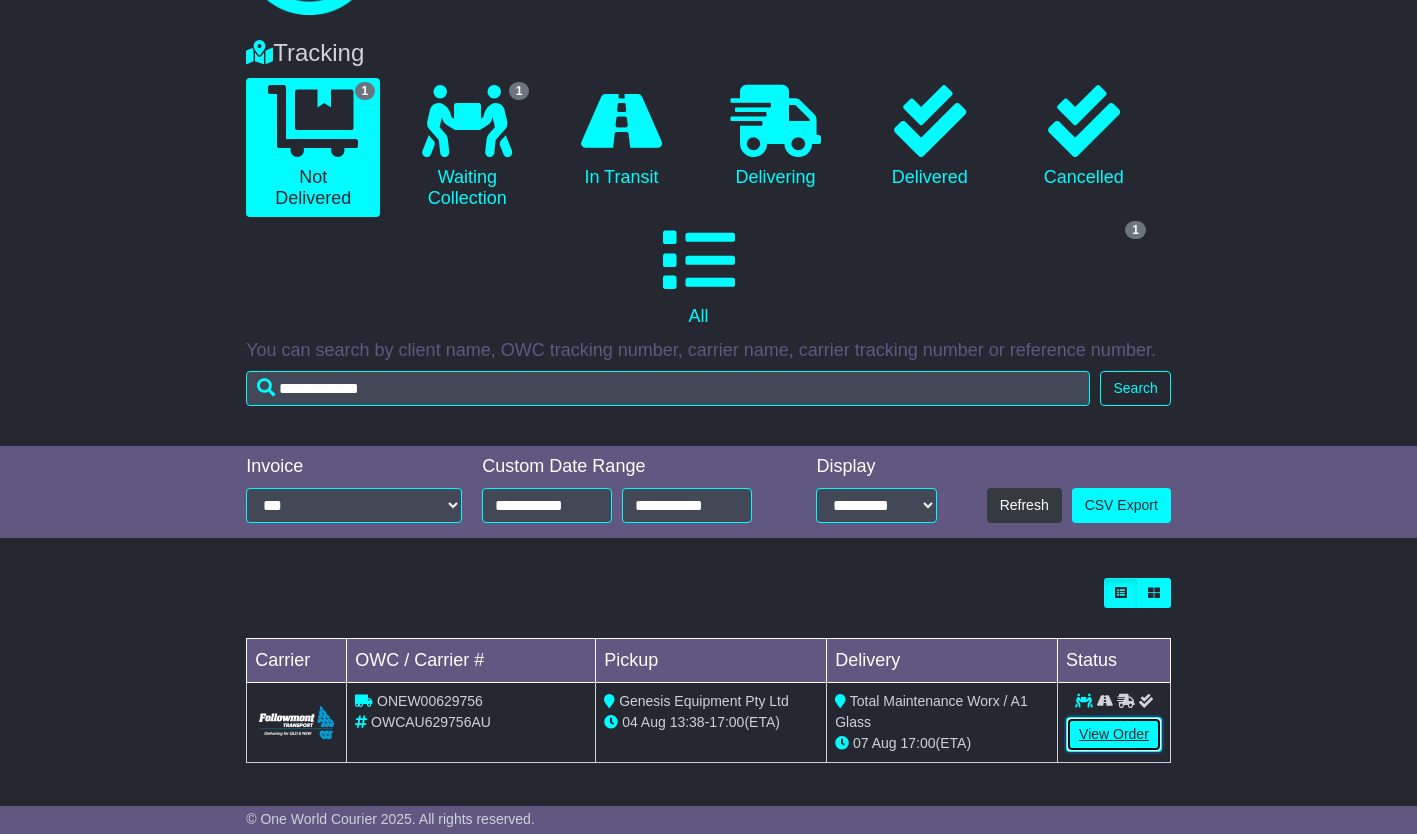 click on "View Order" at bounding box center (1114, 734) 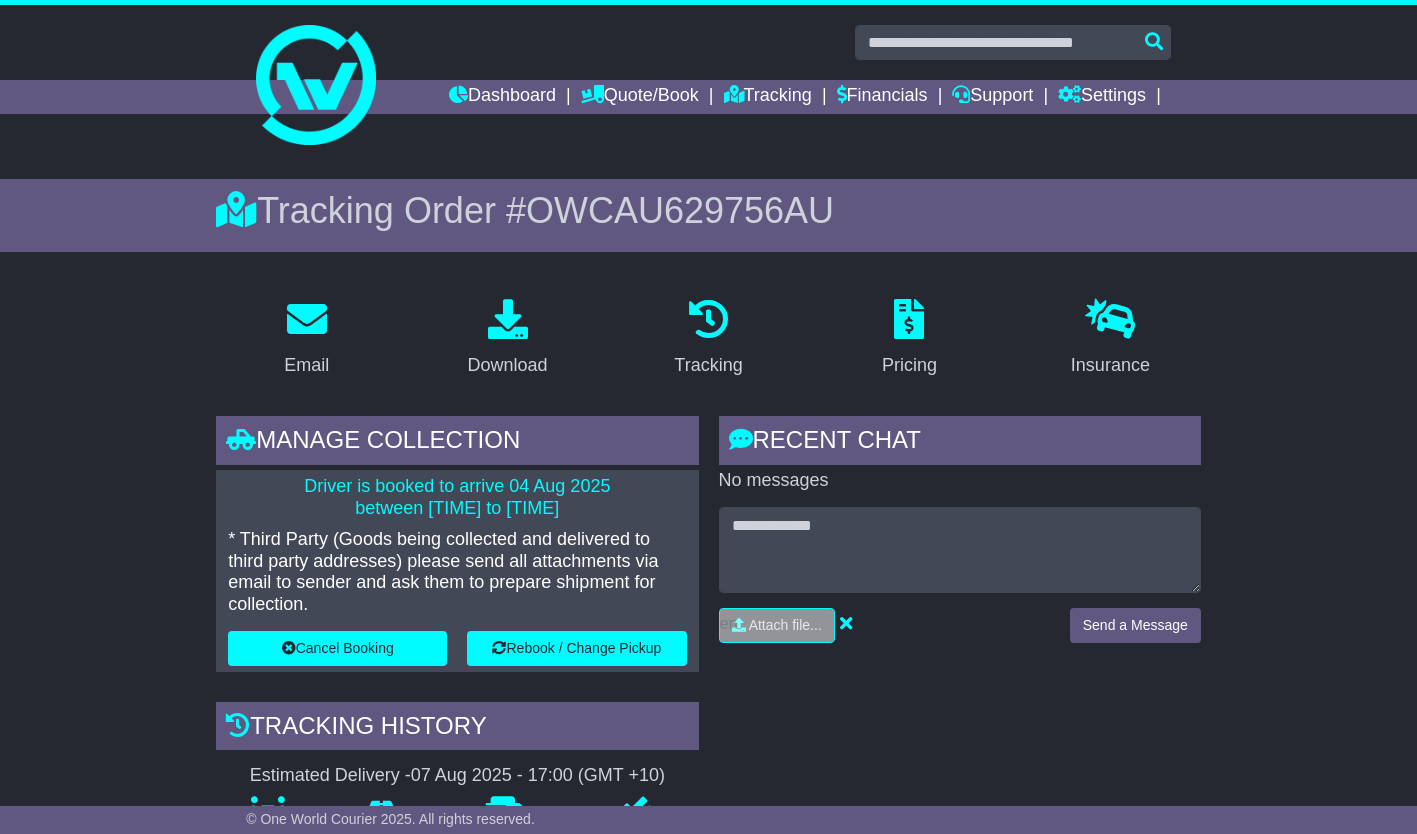 scroll, scrollTop: 0, scrollLeft: 0, axis: both 